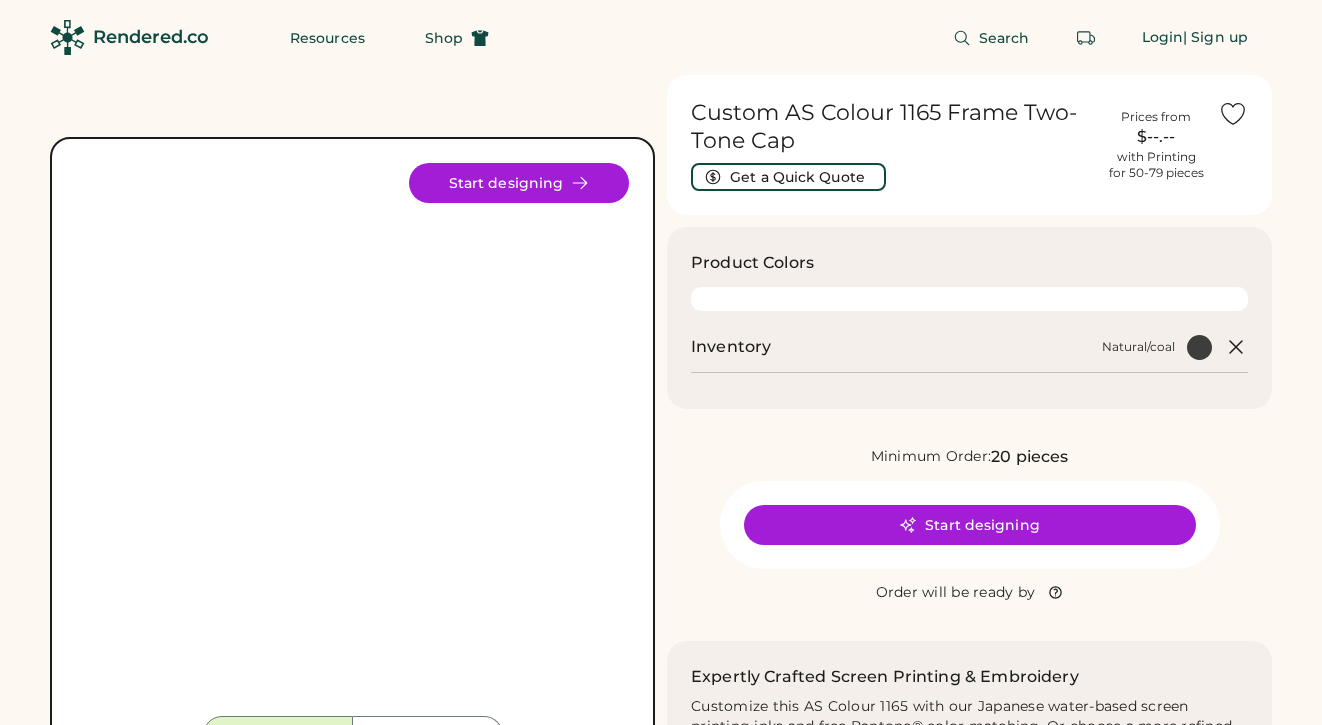 scroll, scrollTop: 0, scrollLeft: 0, axis: both 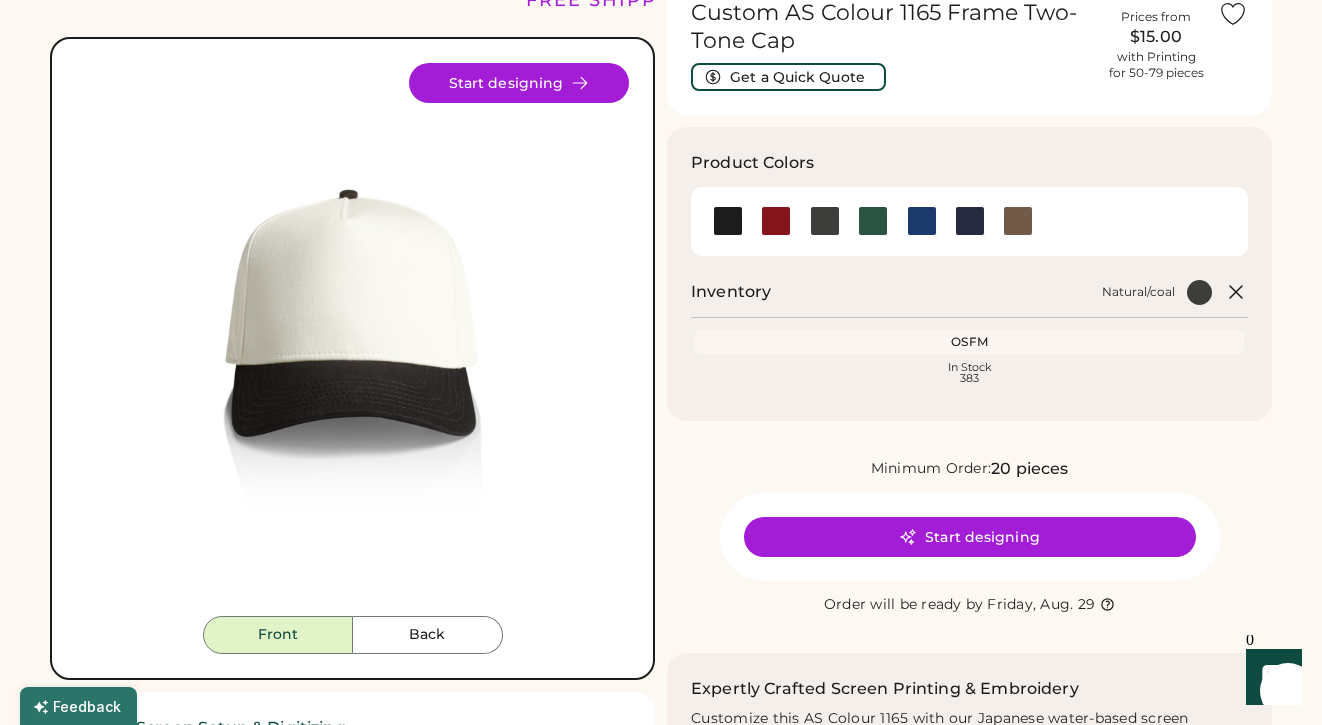 click on "Front Back Start designing" at bounding box center (352, 358) 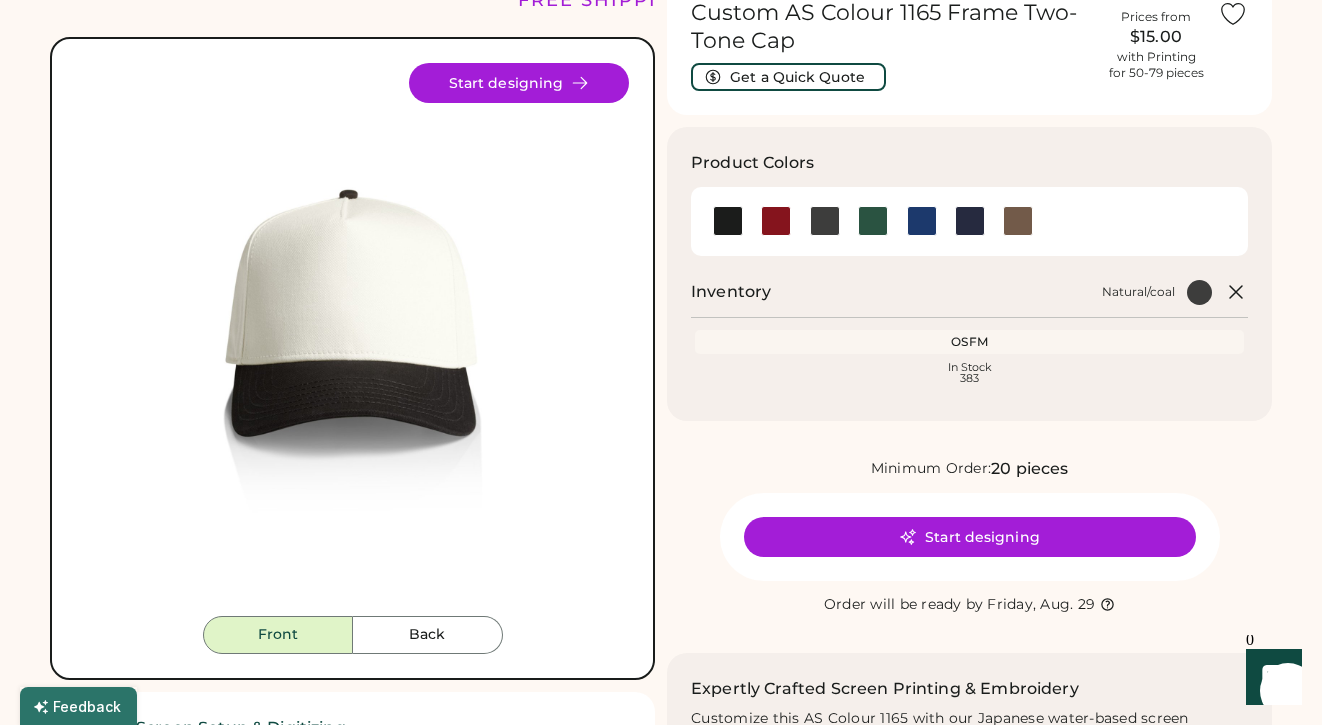 click on "Start designing" at bounding box center (519, 83) 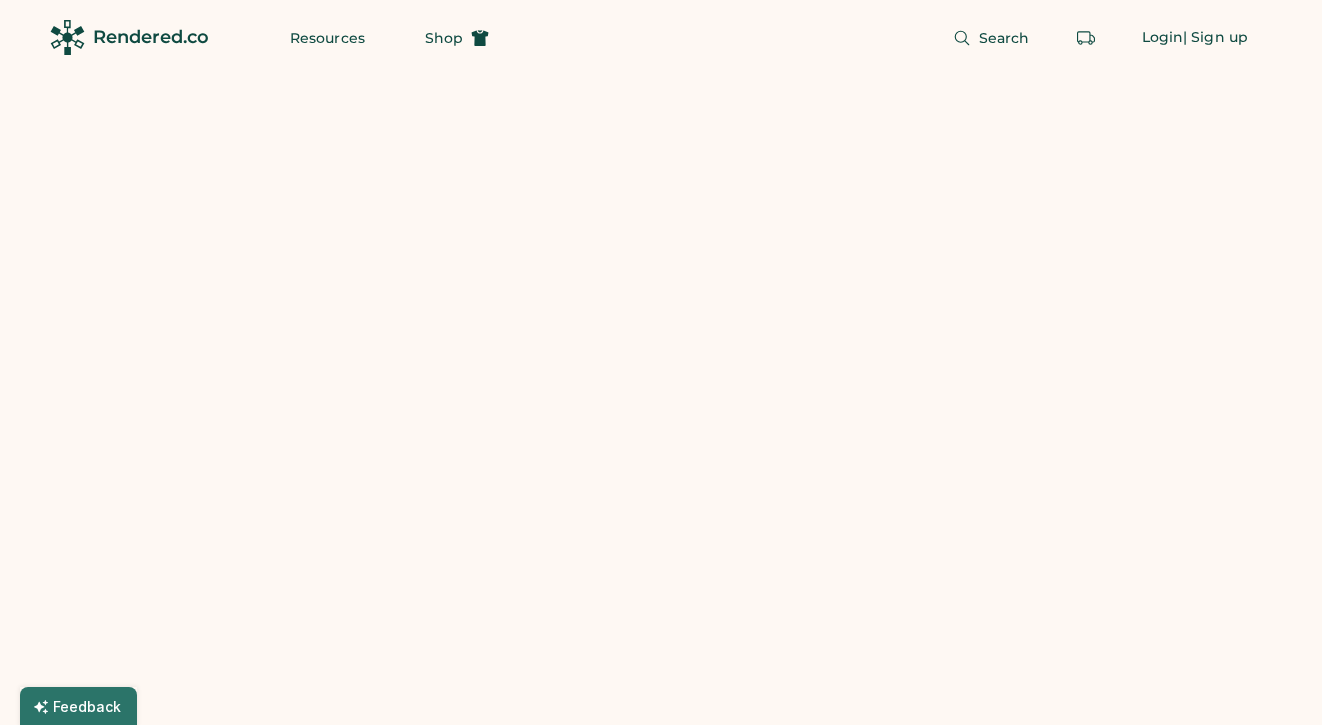 scroll, scrollTop: 0, scrollLeft: 0, axis: both 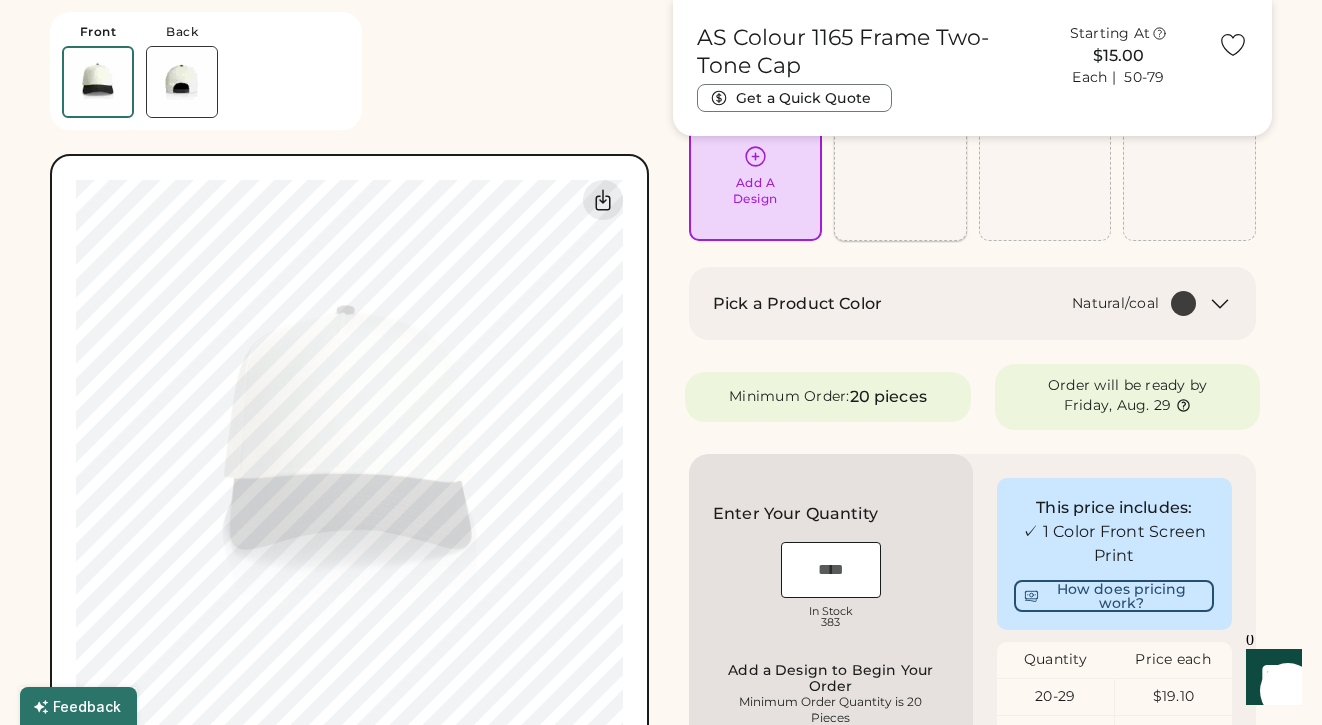 click on "Add A
Design" at bounding box center [755, 191] 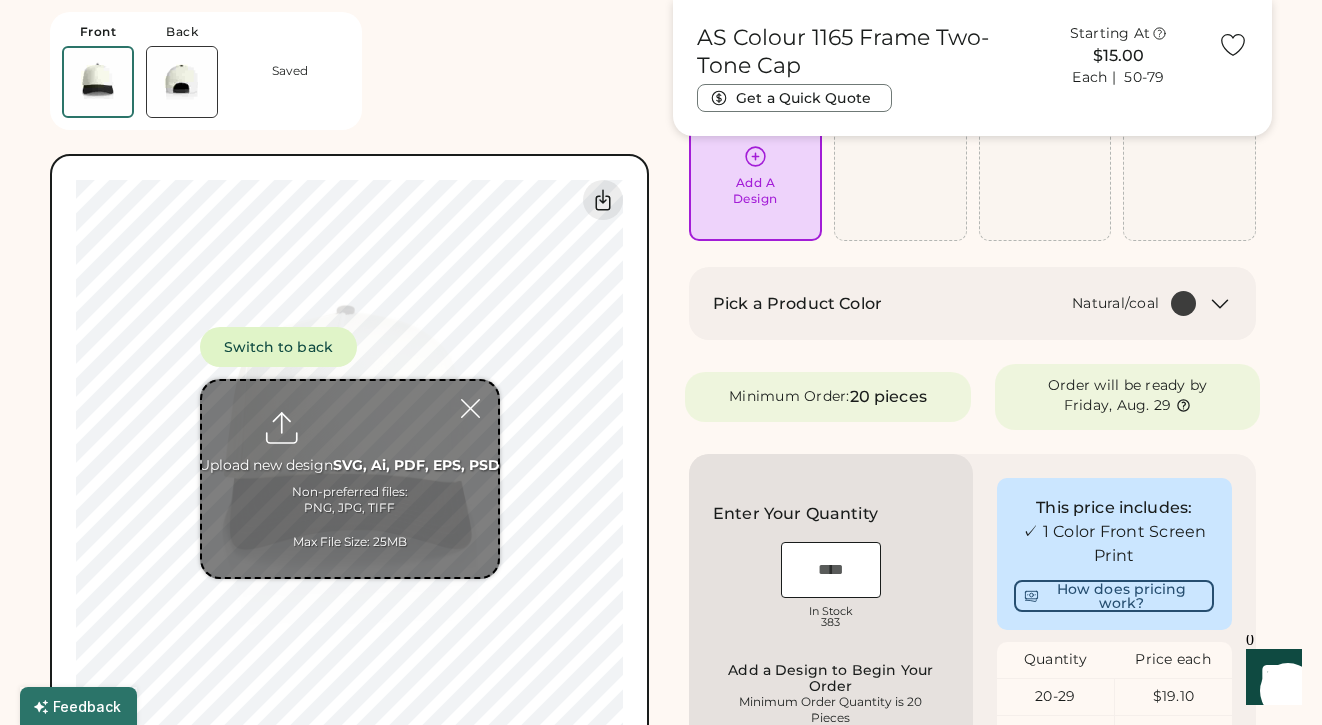 click at bounding box center (350, 479) 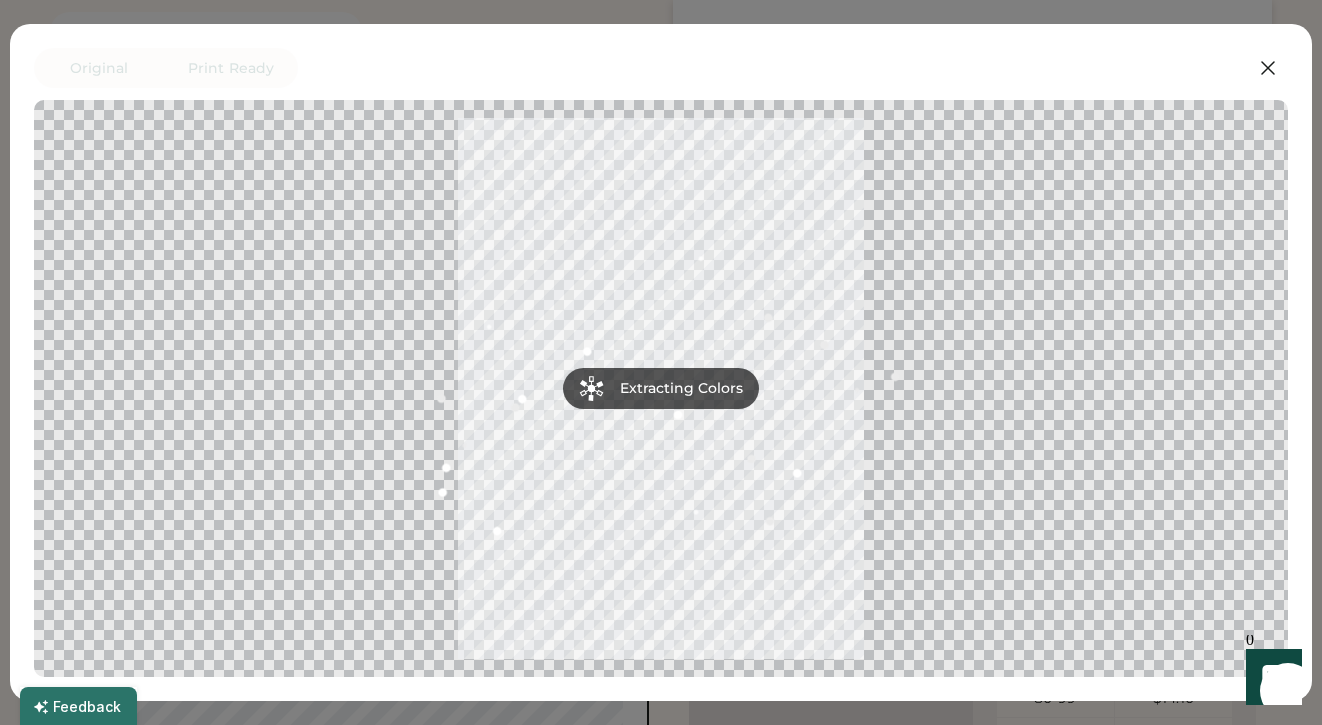 scroll, scrollTop: 283, scrollLeft: 0, axis: vertical 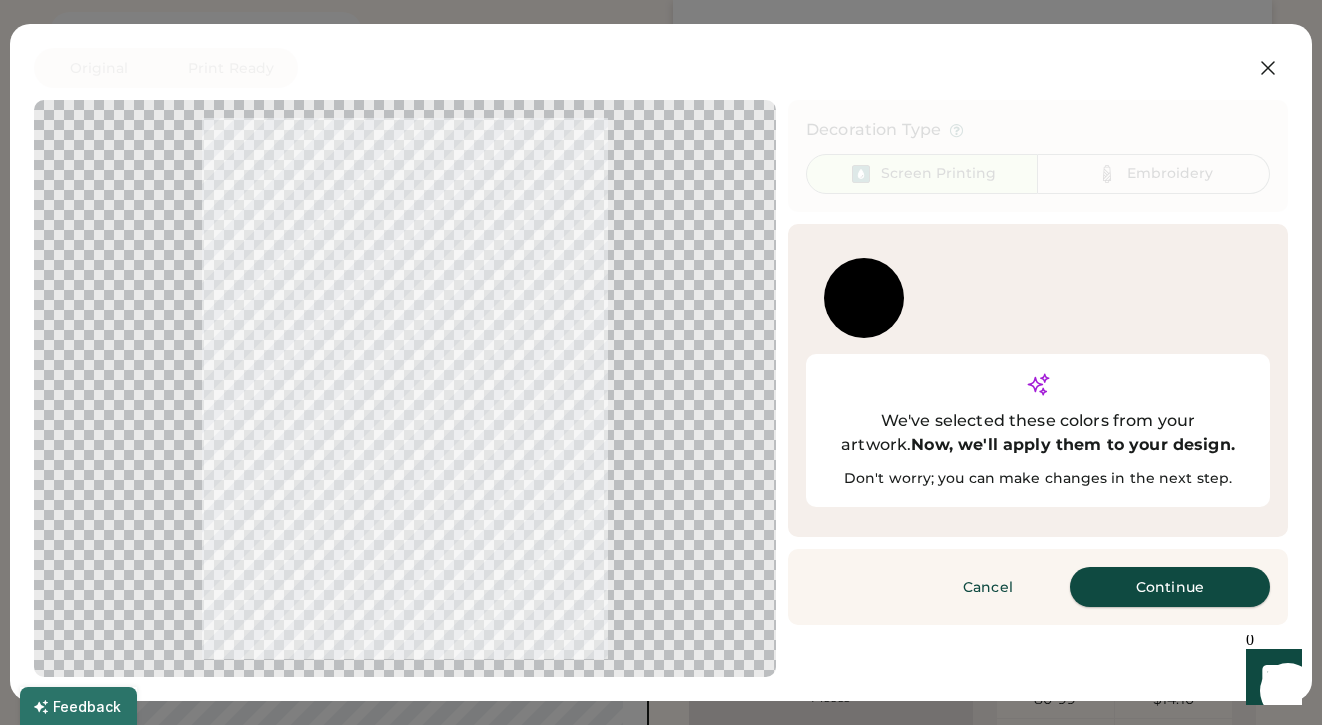 click on "Continue" at bounding box center (1170, 587) 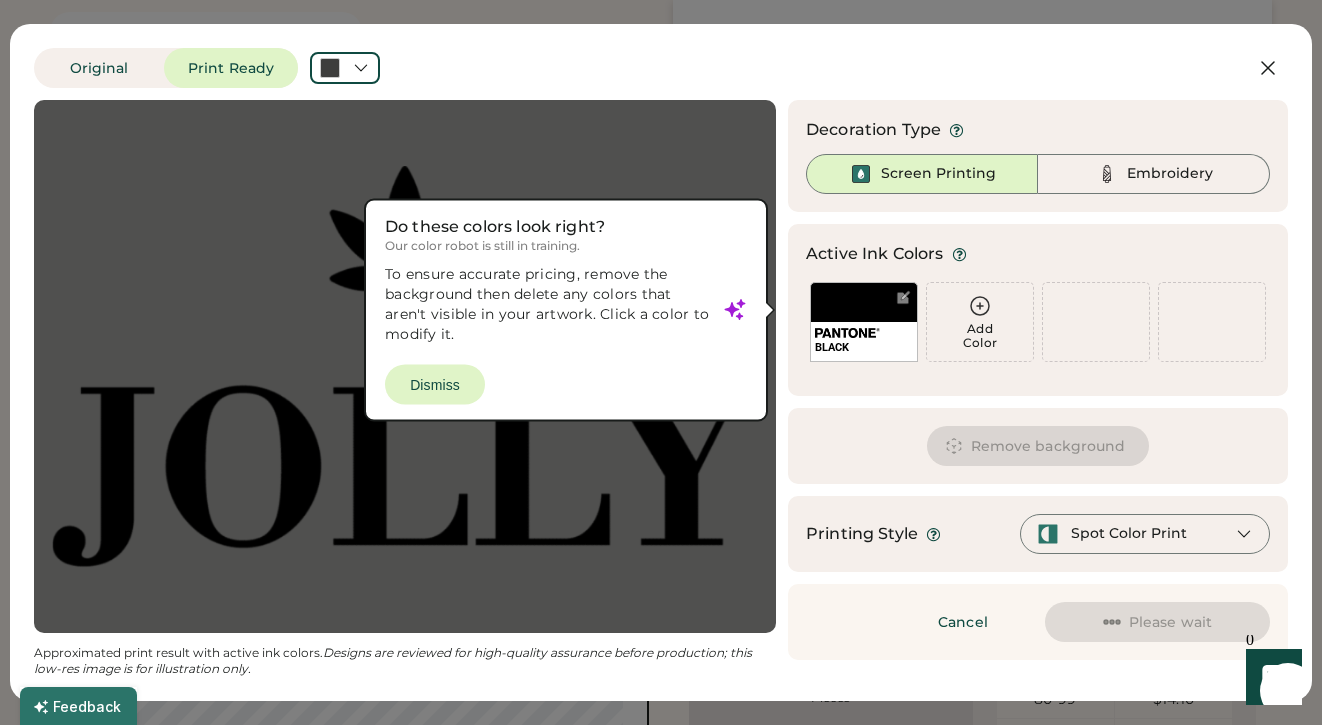 click at bounding box center (405, 366) 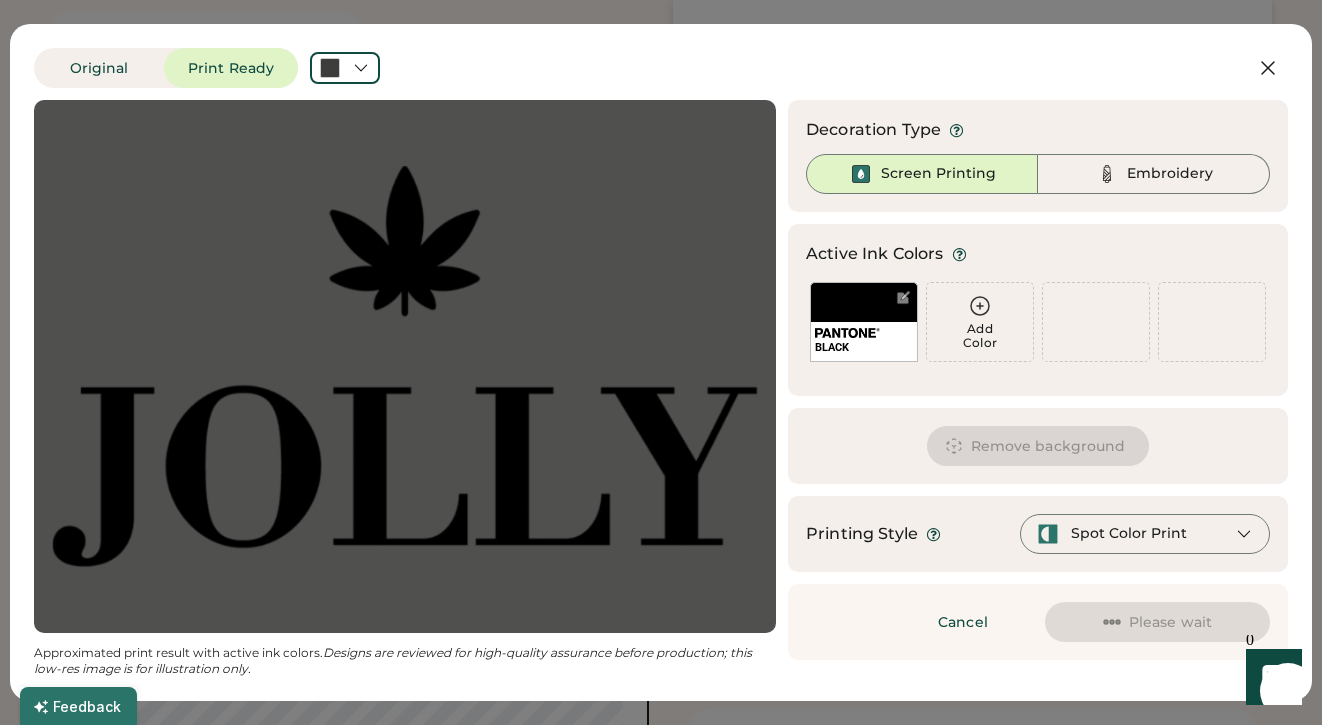 scroll, scrollTop: 484, scrollLeft: 0, axis: vertical 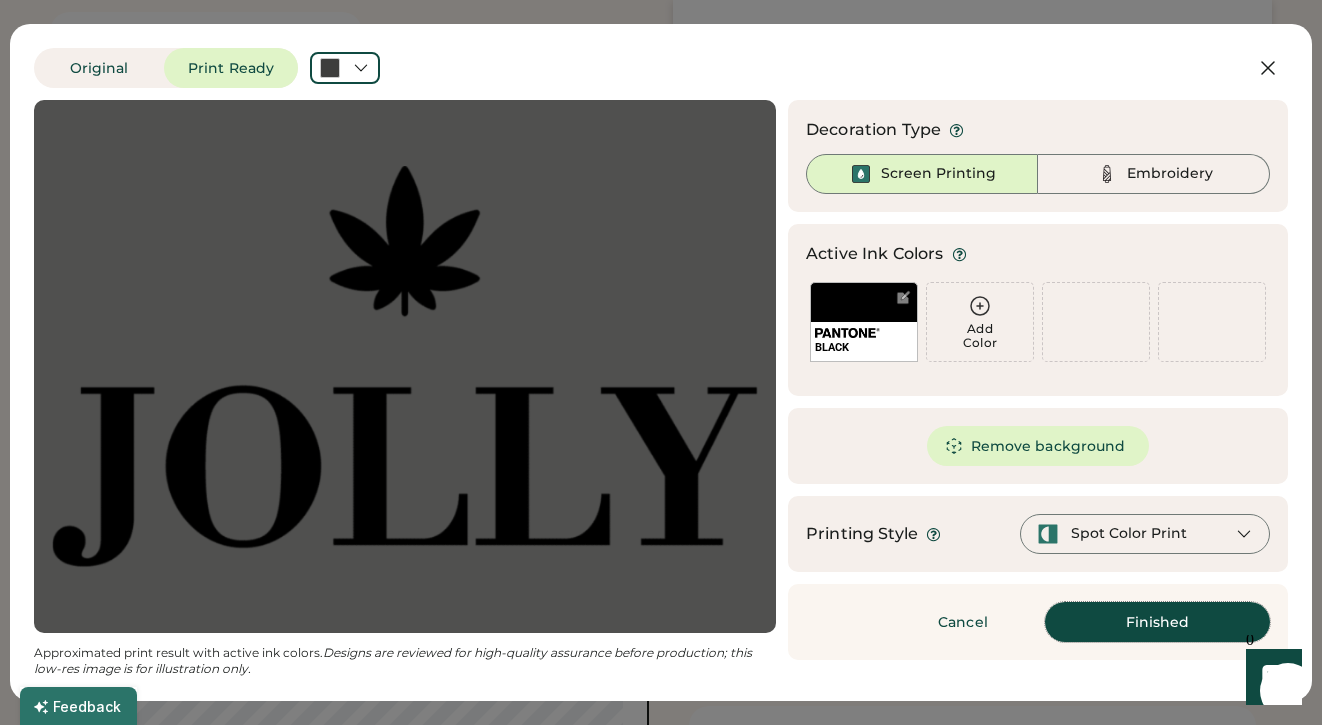 click on "Finished" at bounding box center [1157, 622] 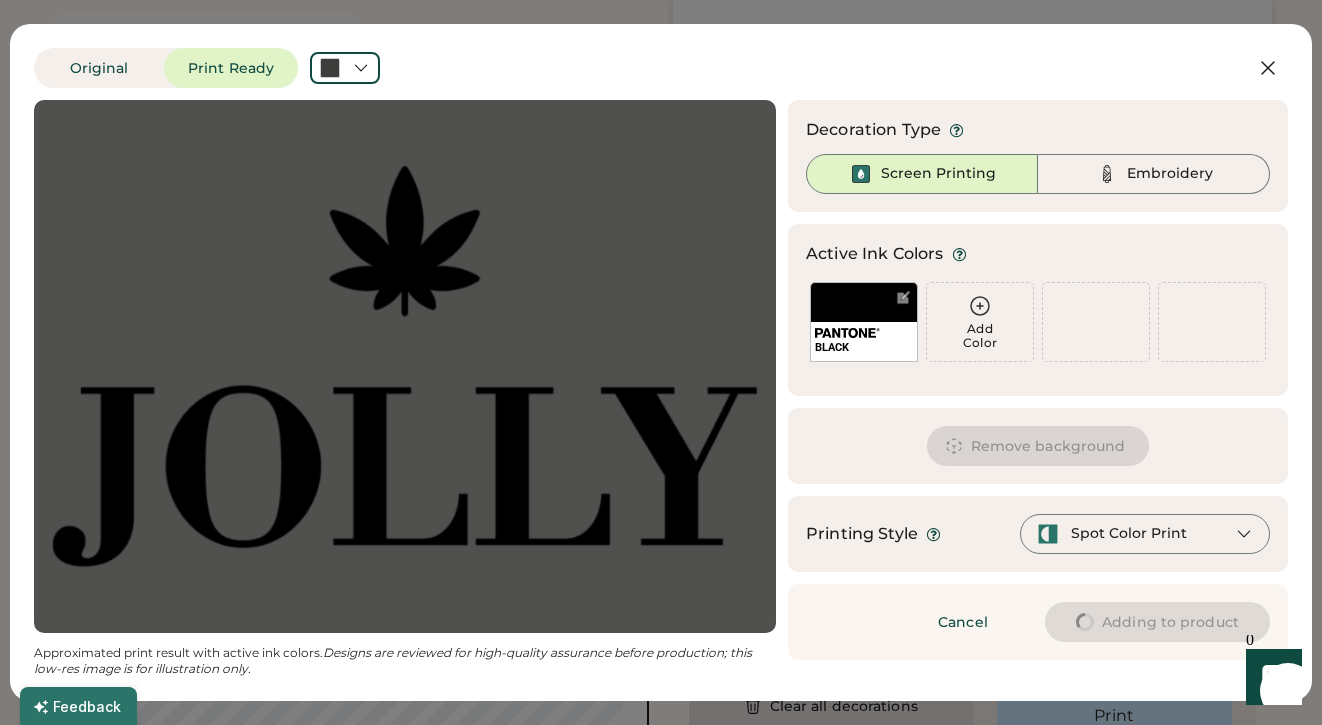 type on "****" 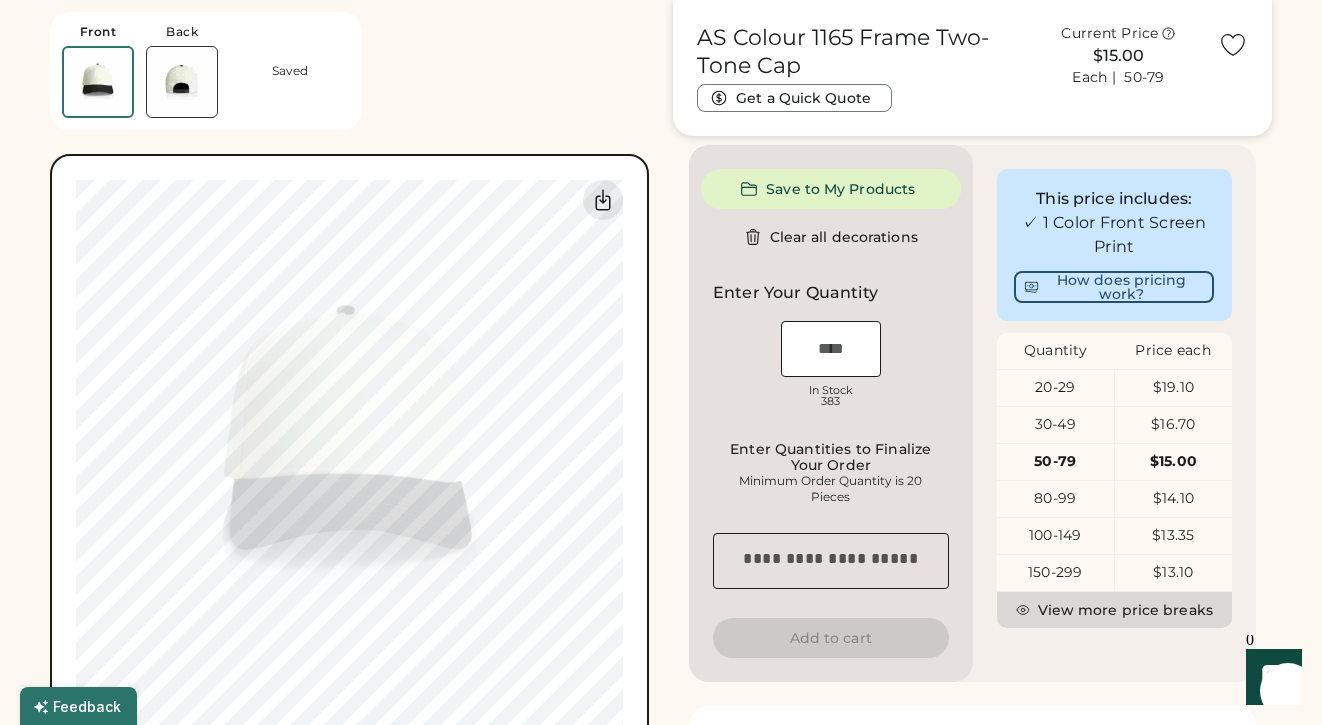 type on "****" 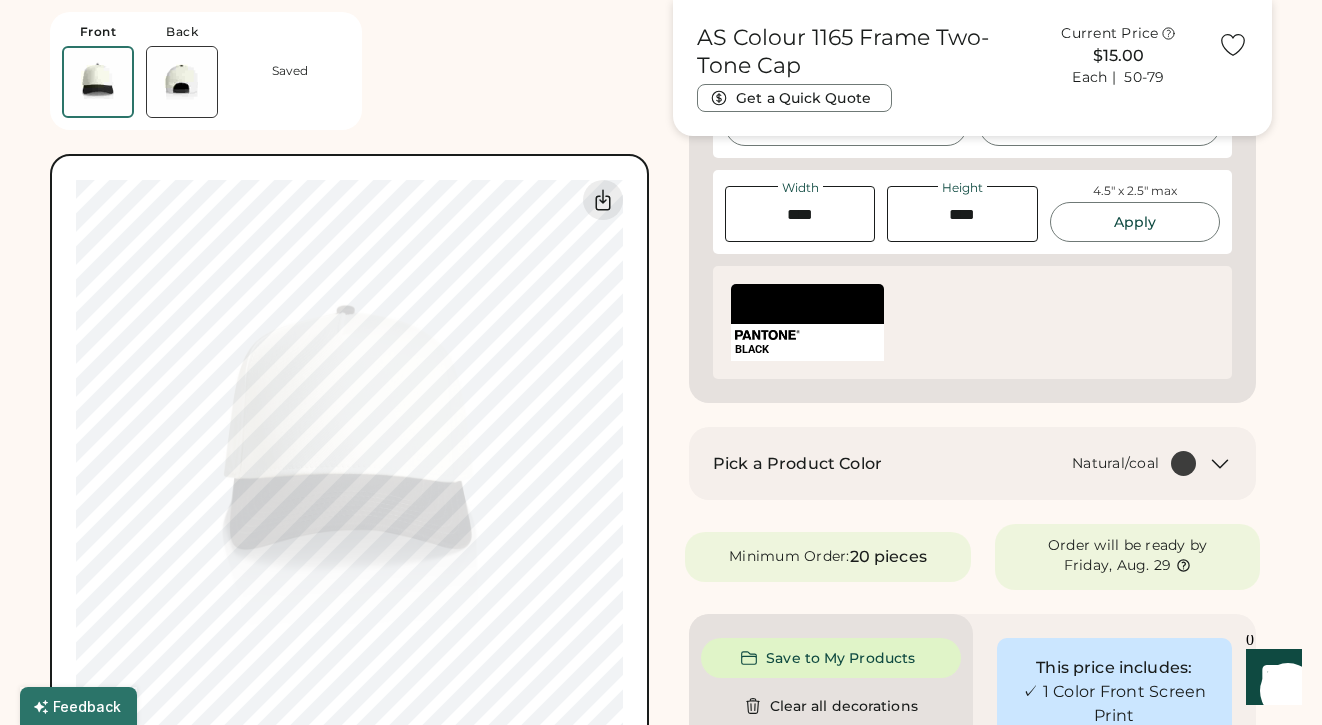 click on "Switch to back Upload new design
SVG, Ai, PDF, EPS, PSD Non-preferred files:
PNG, JPG, TIFF Max File Size: 25MB    Guidelines are approximate; our team will confirm the correct placement. 0% 0%" at bounding box center (349, 453) 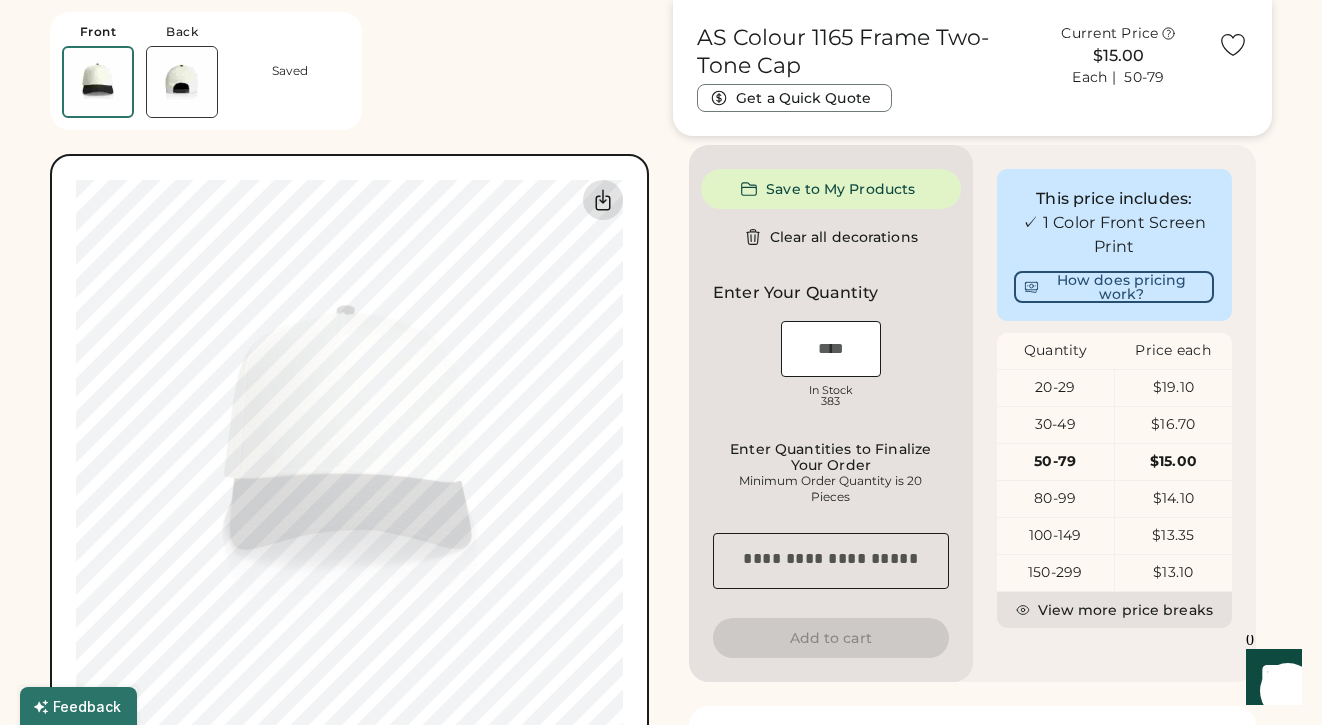 click 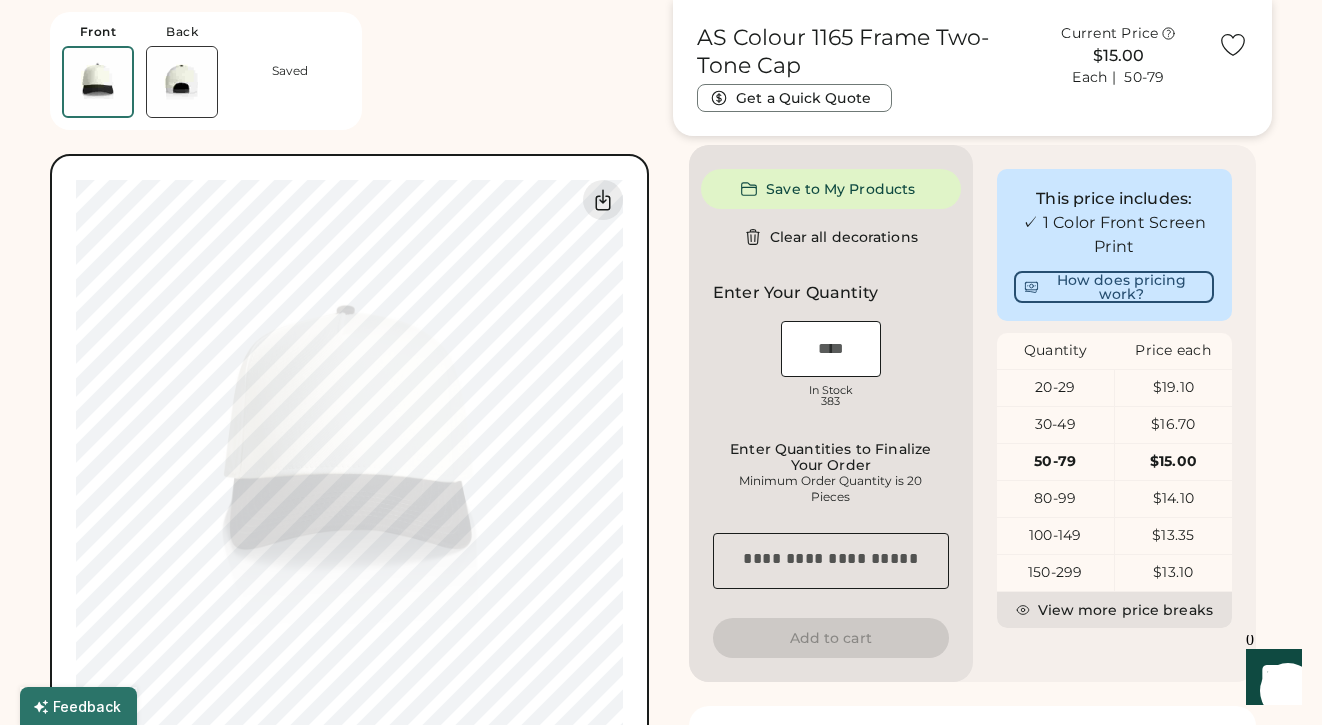click at bounding box center (182, 82) 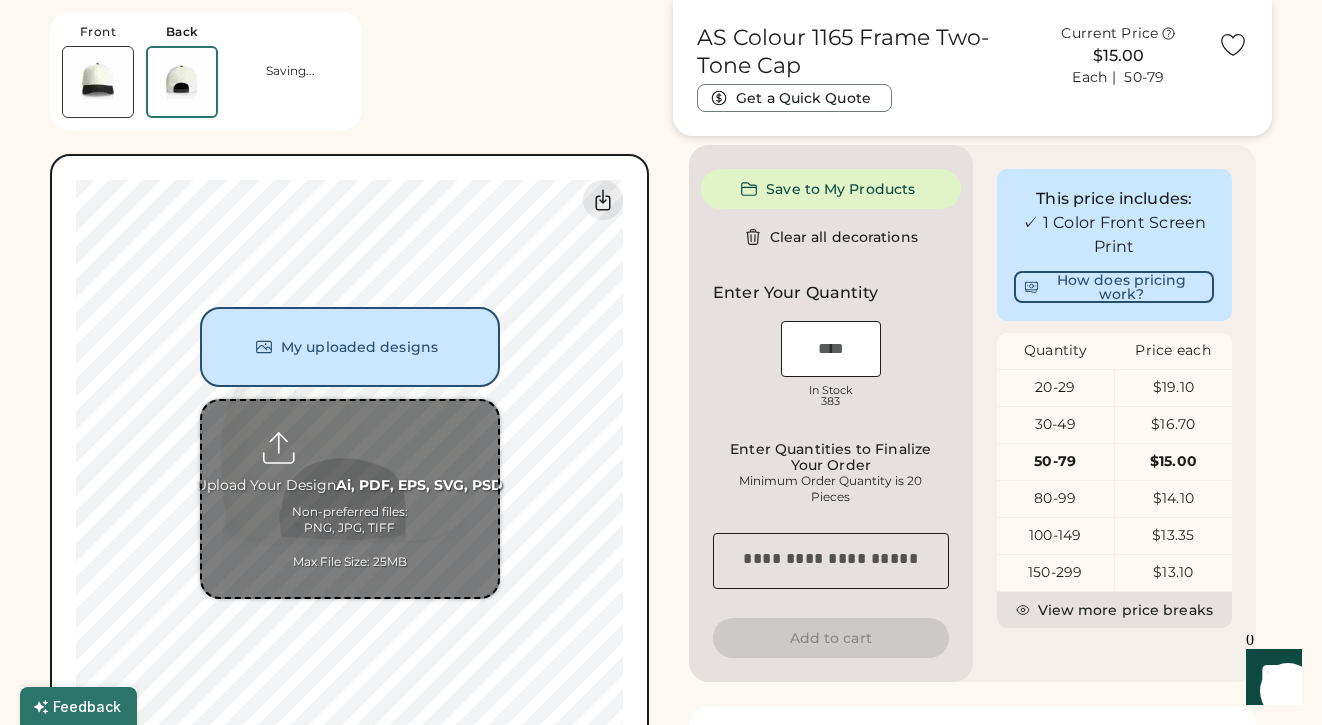 click on "My uploaded designs Upload Your Design
Ai, PDF, EPS, SVG, PSD Non-preferred files:
PNG, JPG, TIFF Max File Size: 25MB 0% 0%" at bounding box center (349, 453) 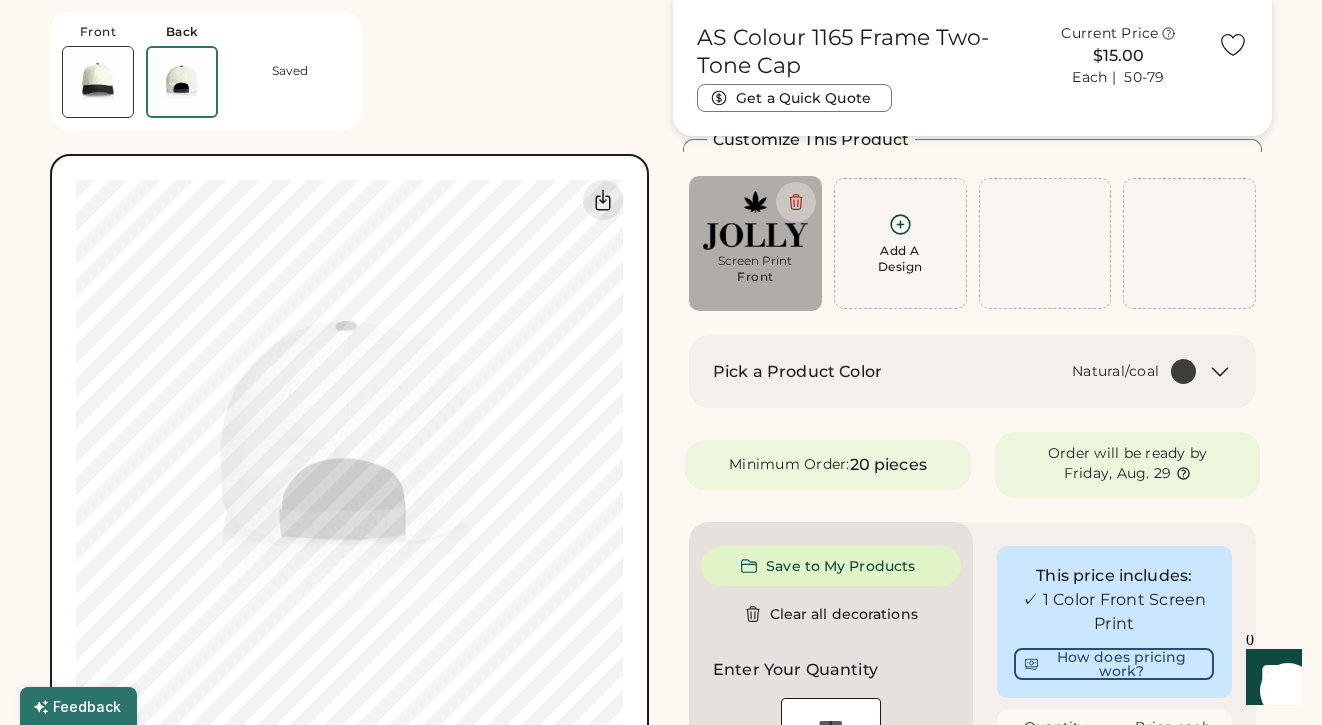 scroll, scrollTop: 0, scrollLeft: 0, axis: both 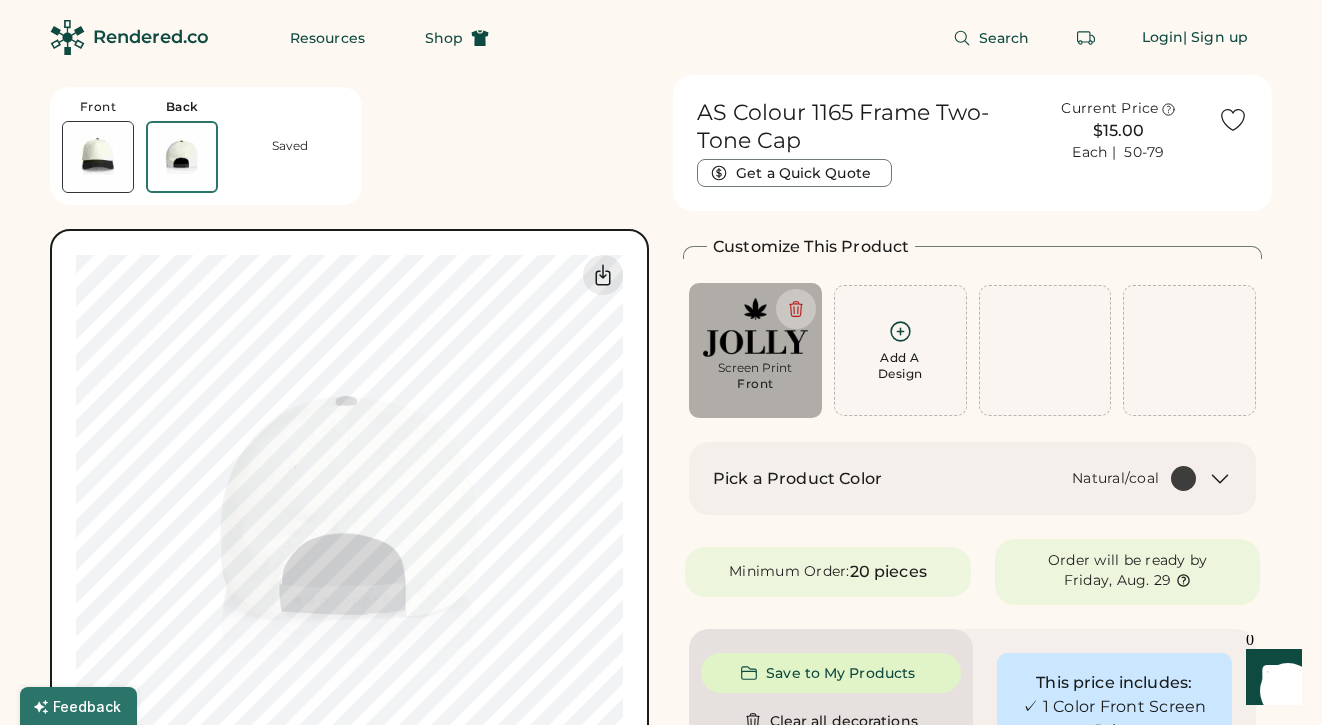 click on "Rendered.co" at bounding box center [151, 37] 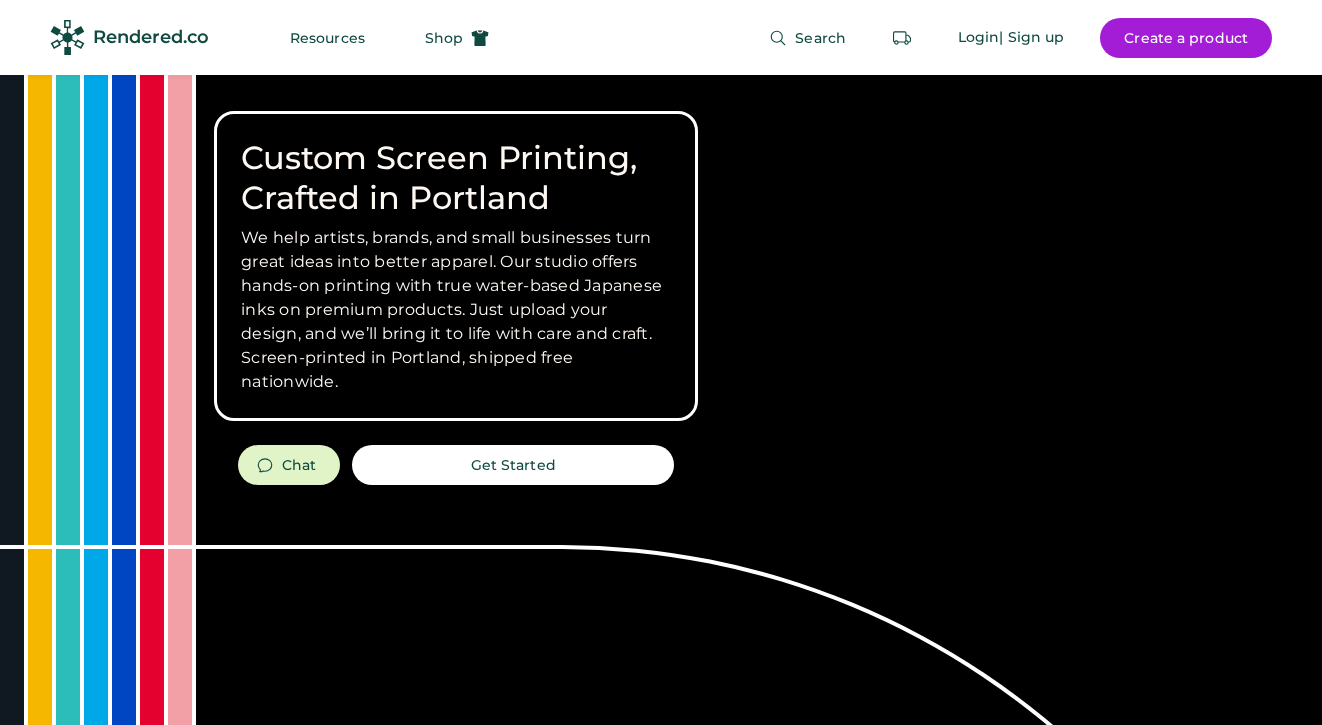 scroll, scrollTop: 0, scrollLeft: 0, axis: both 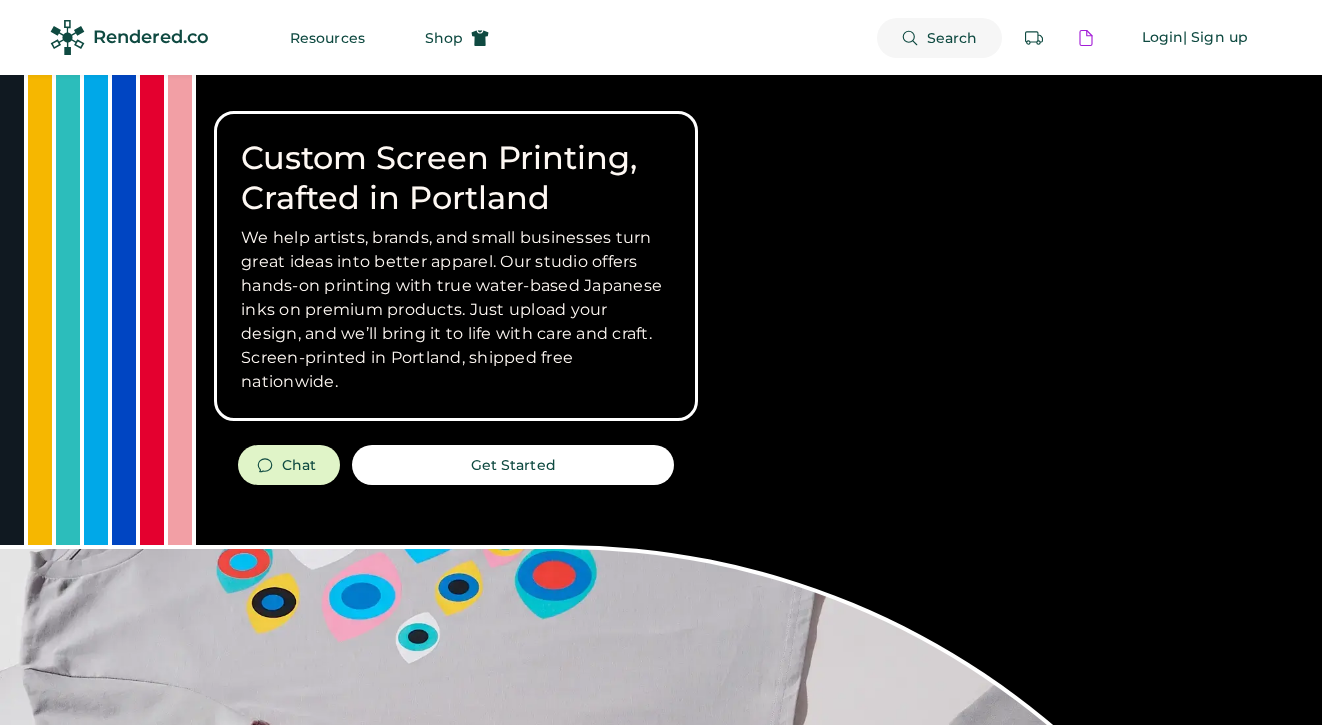 click on "Search" at bounding box center [952, 38] 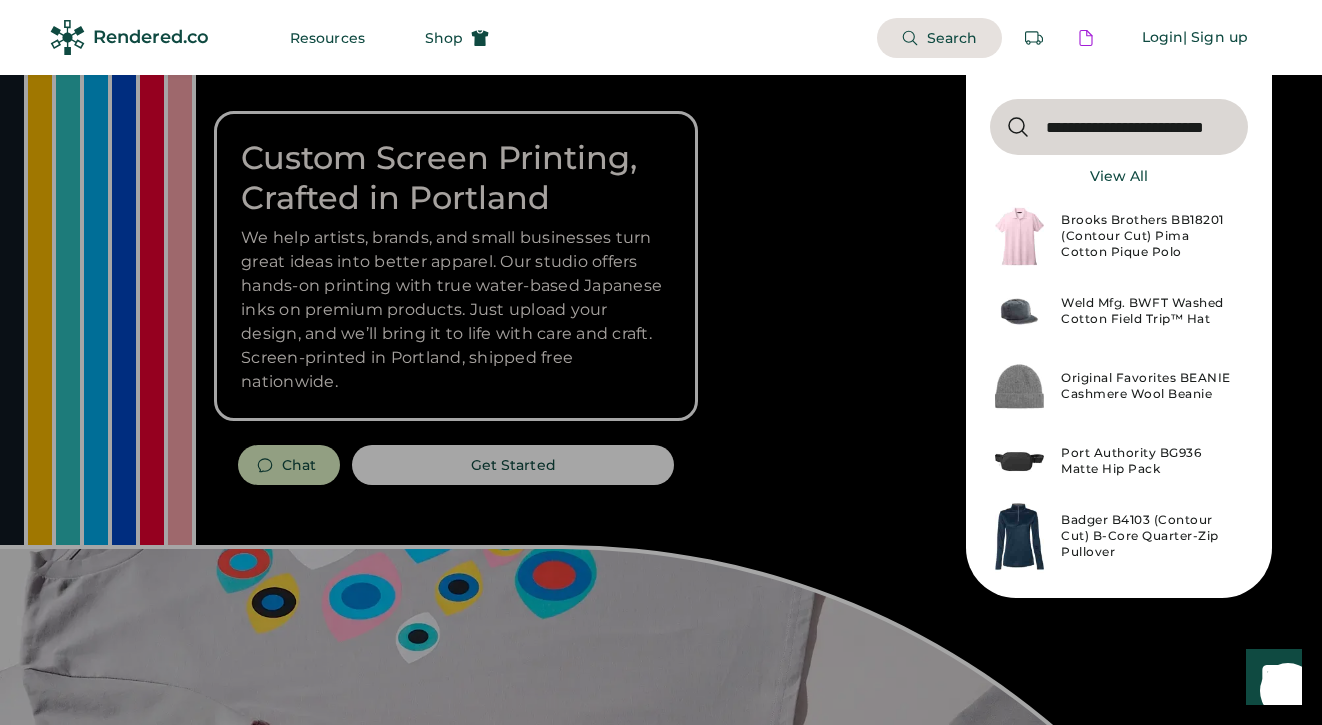 scroll, scrollTop: 0, scrollLeft: 108, axis: horizontal 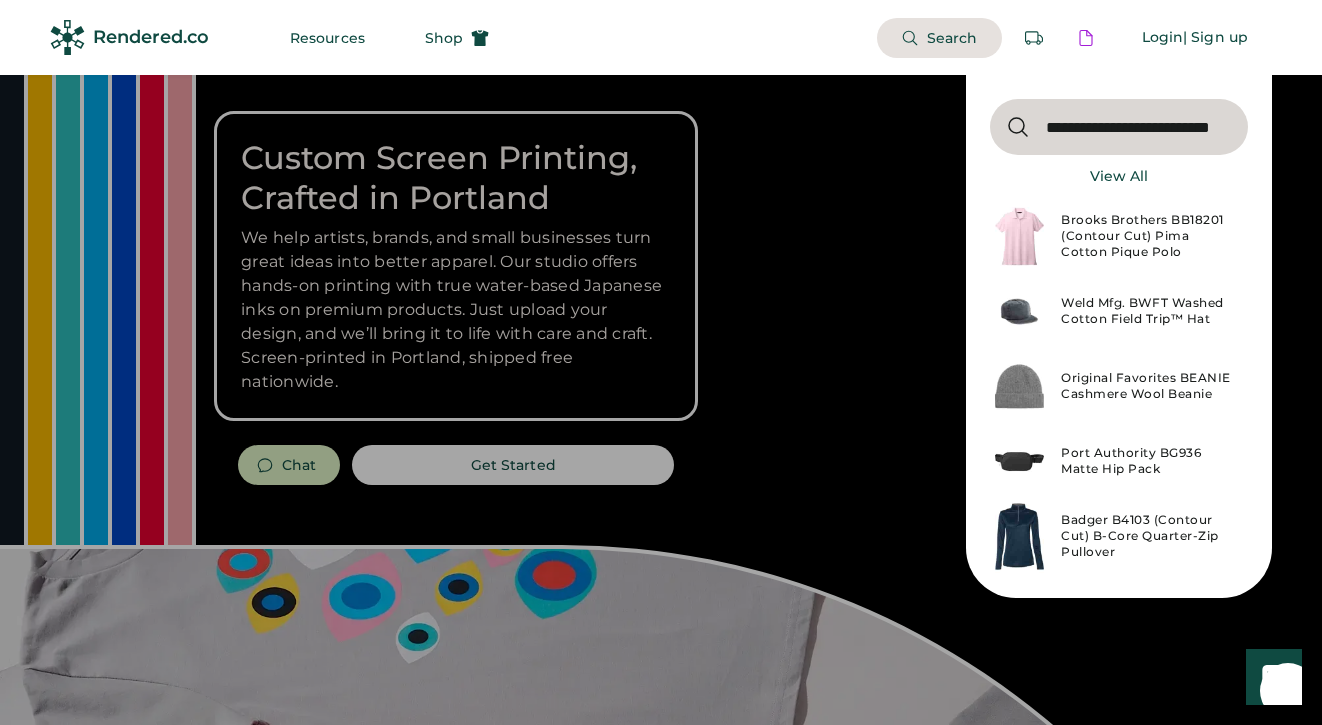 type on "**********" 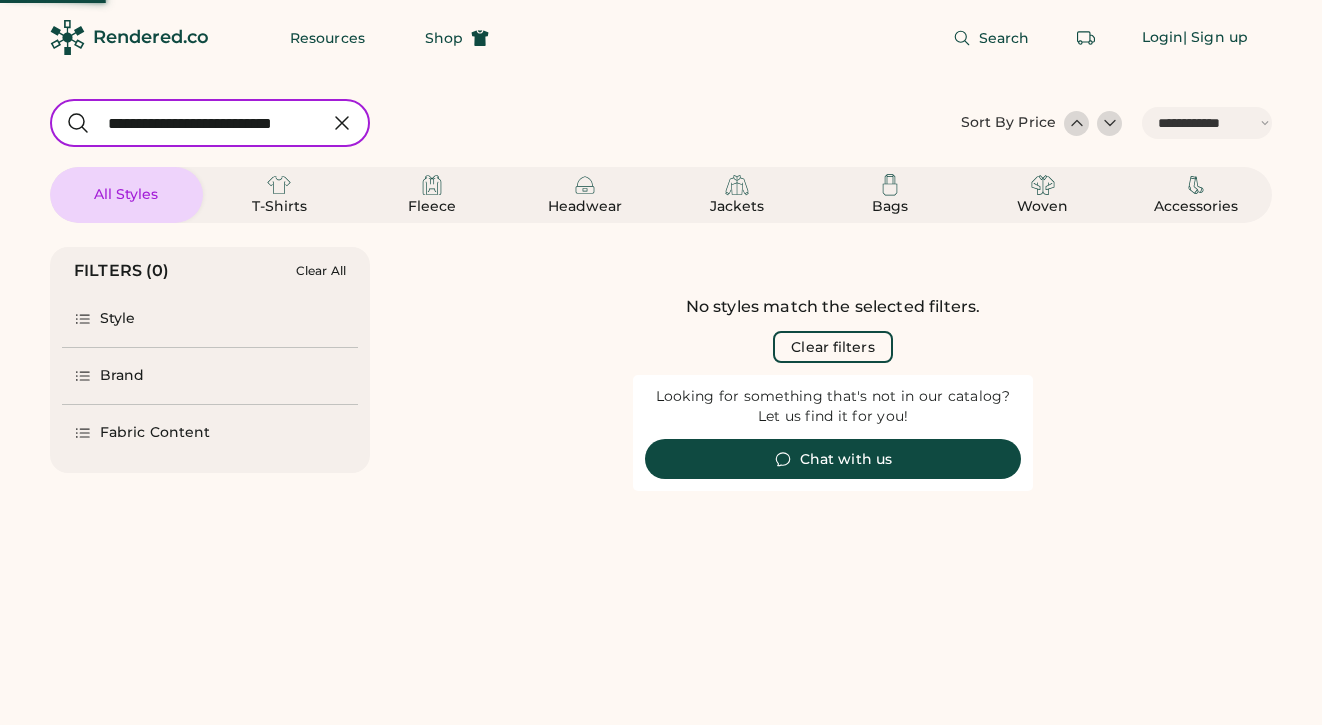 select on "*****" 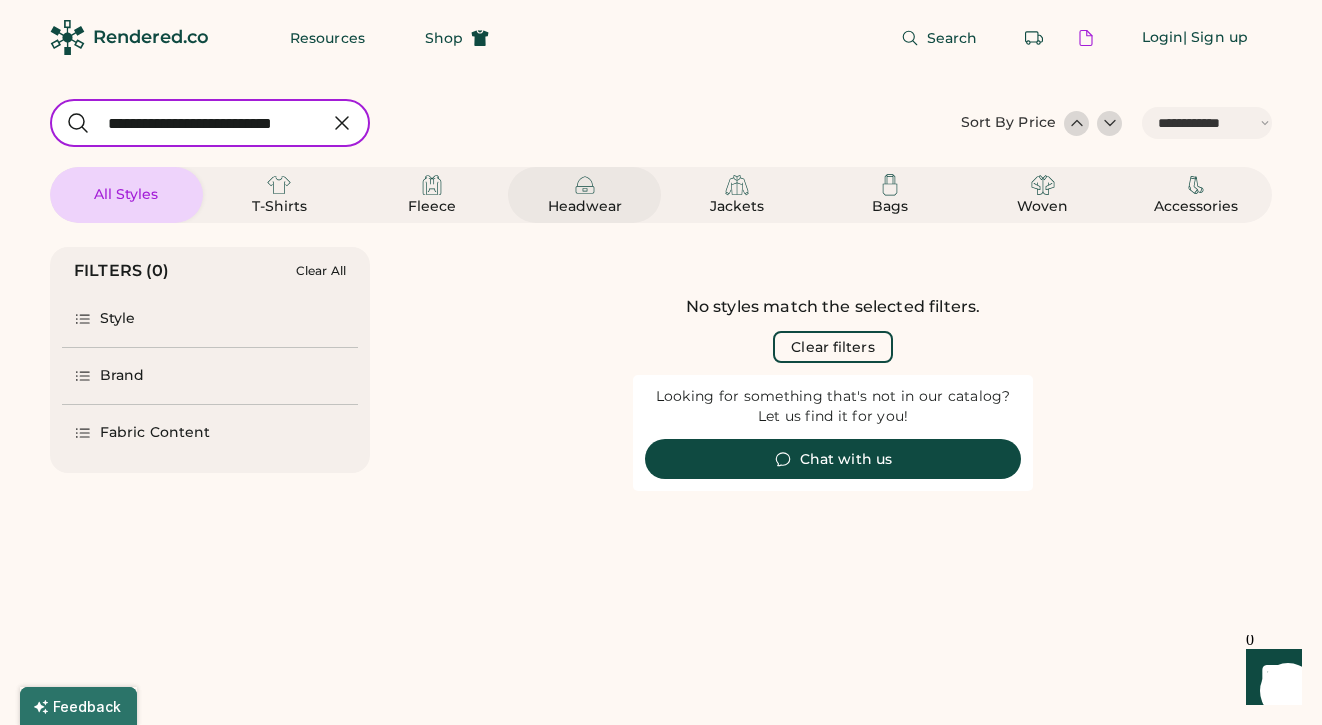 click 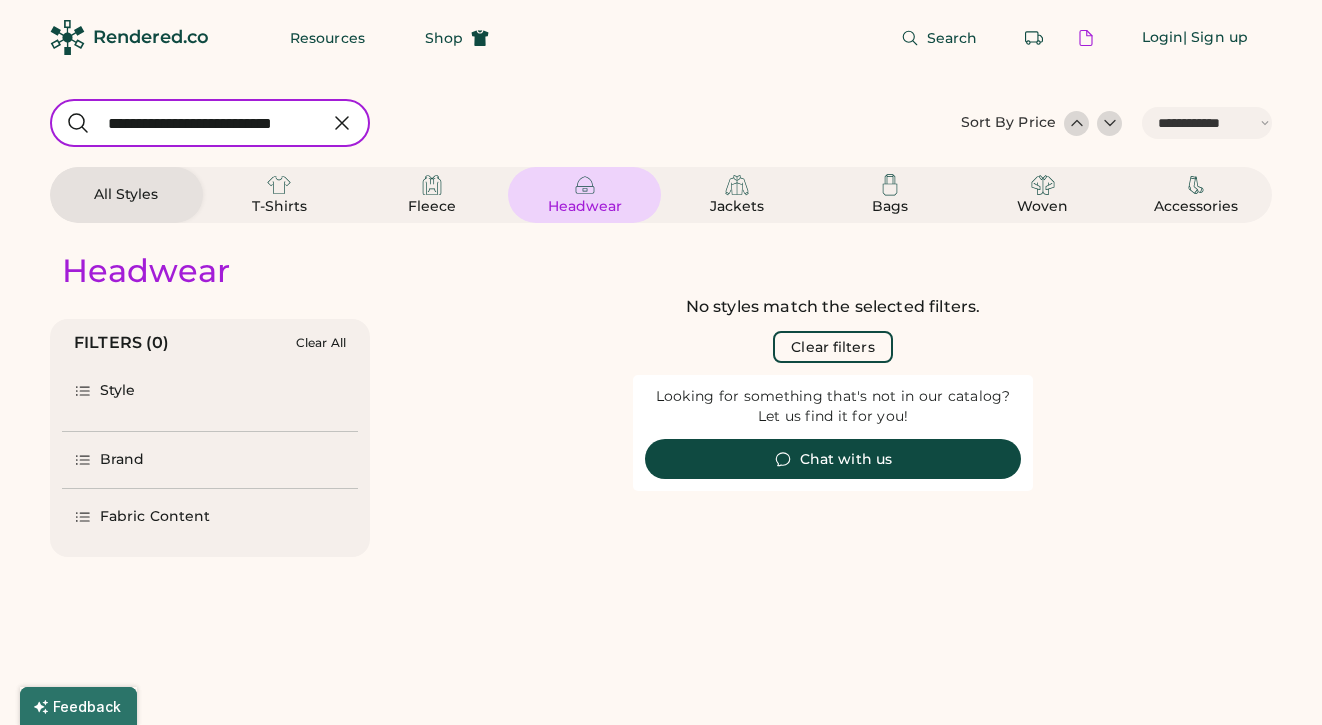 scroll, scrollTop: 0, scrollLeft: 0, axis: both 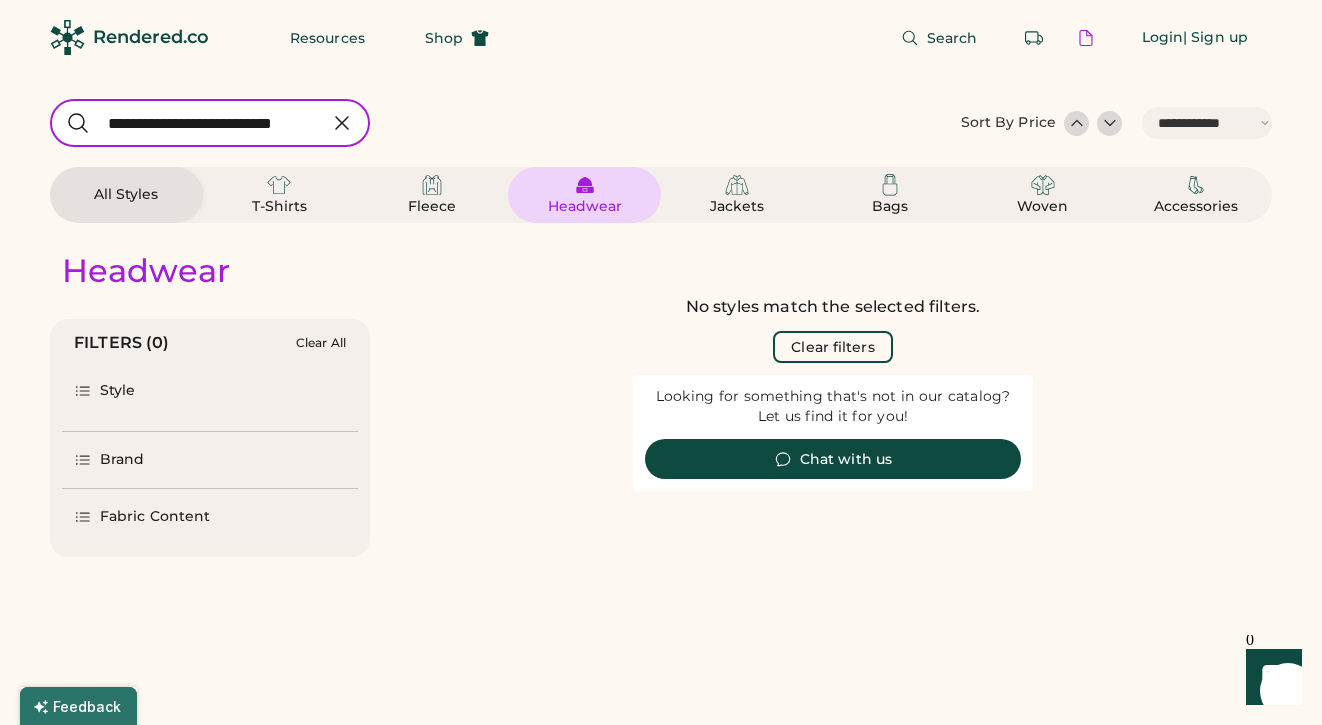click on "Style" at bounding box center [210, 391] 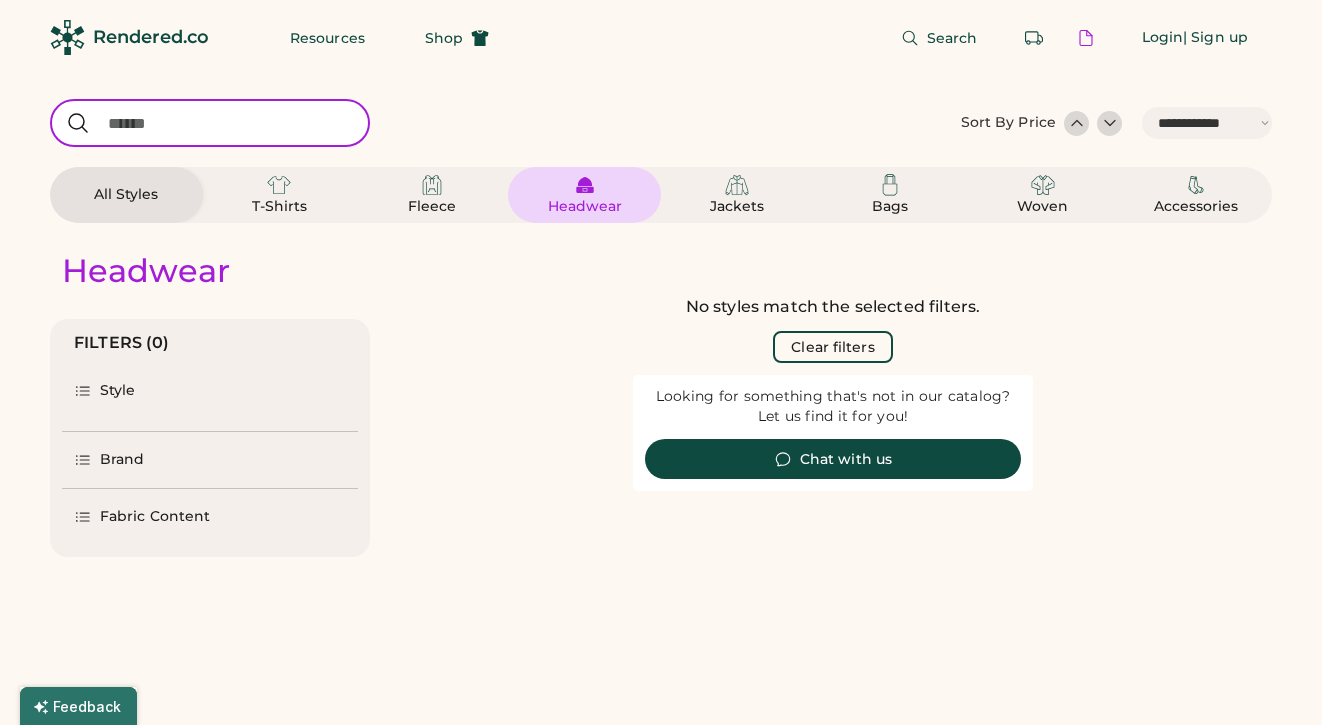 scroll, scrollTop: 0, scrollLeft: 0, axis: both 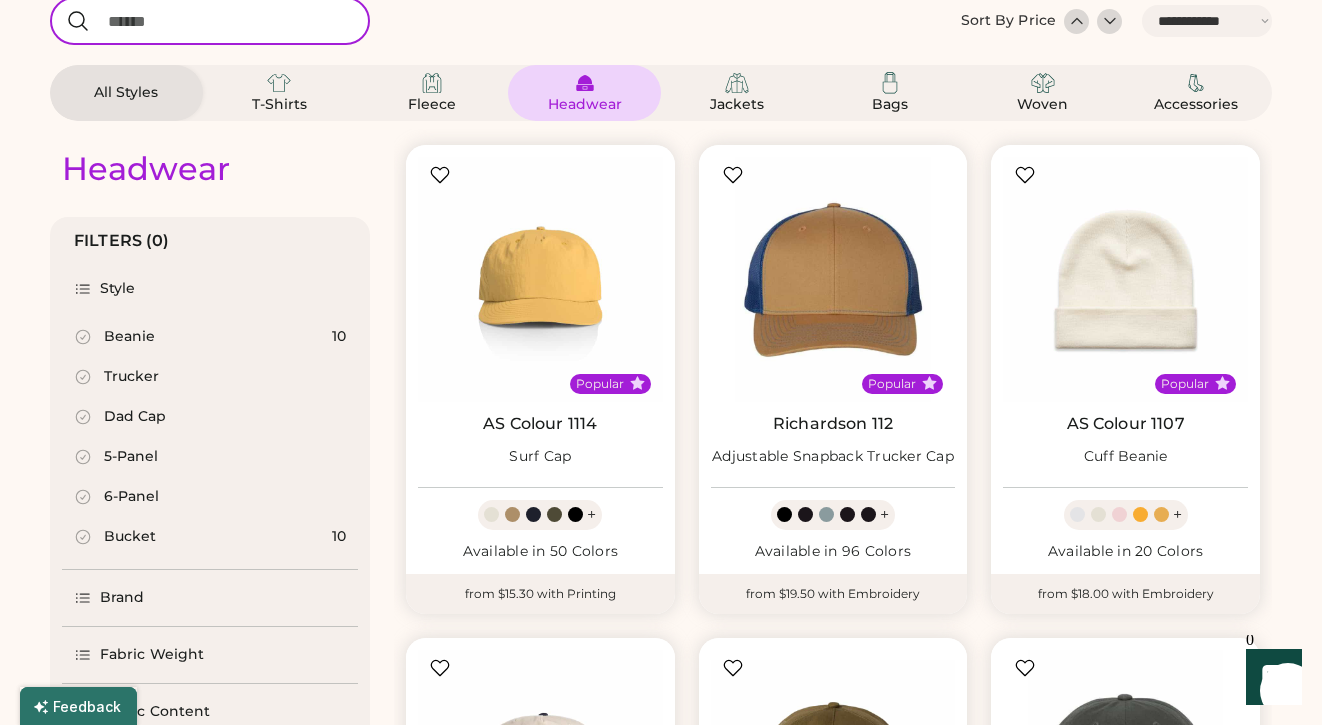 select on "*****" 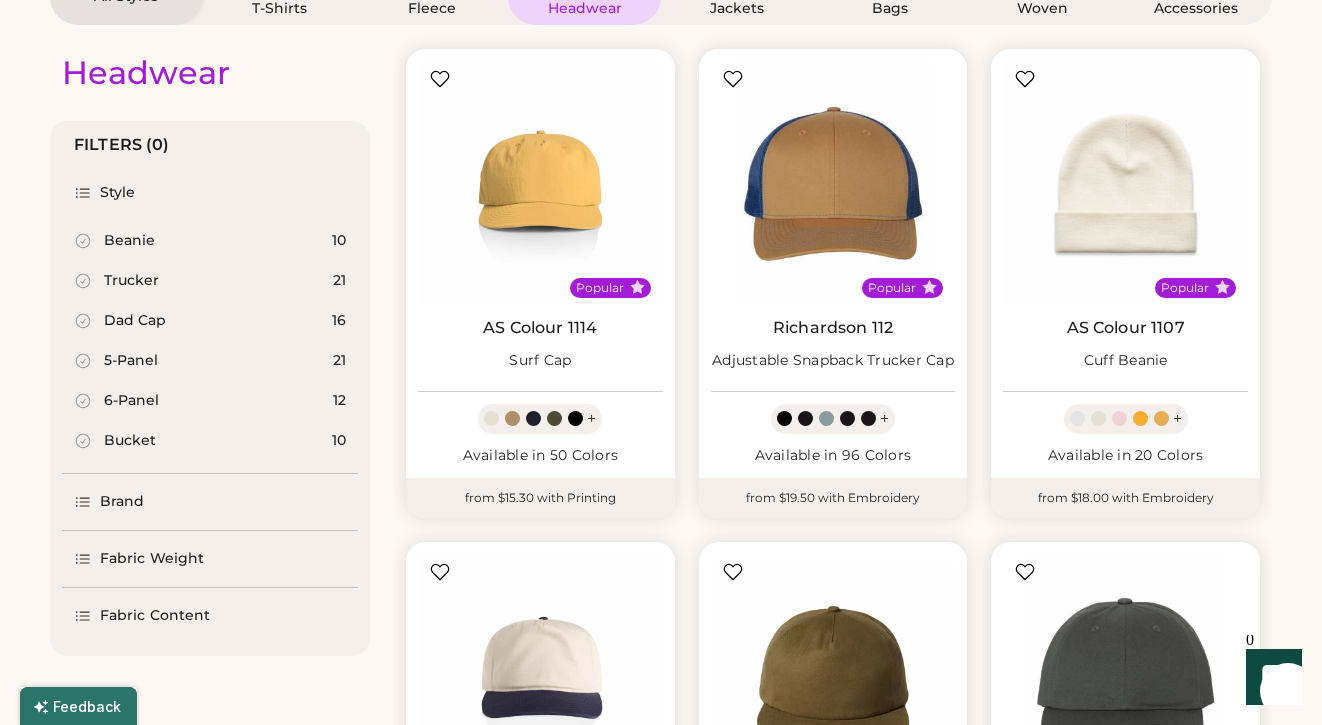 click on "6-Panel" at bounding box center (131, 401) 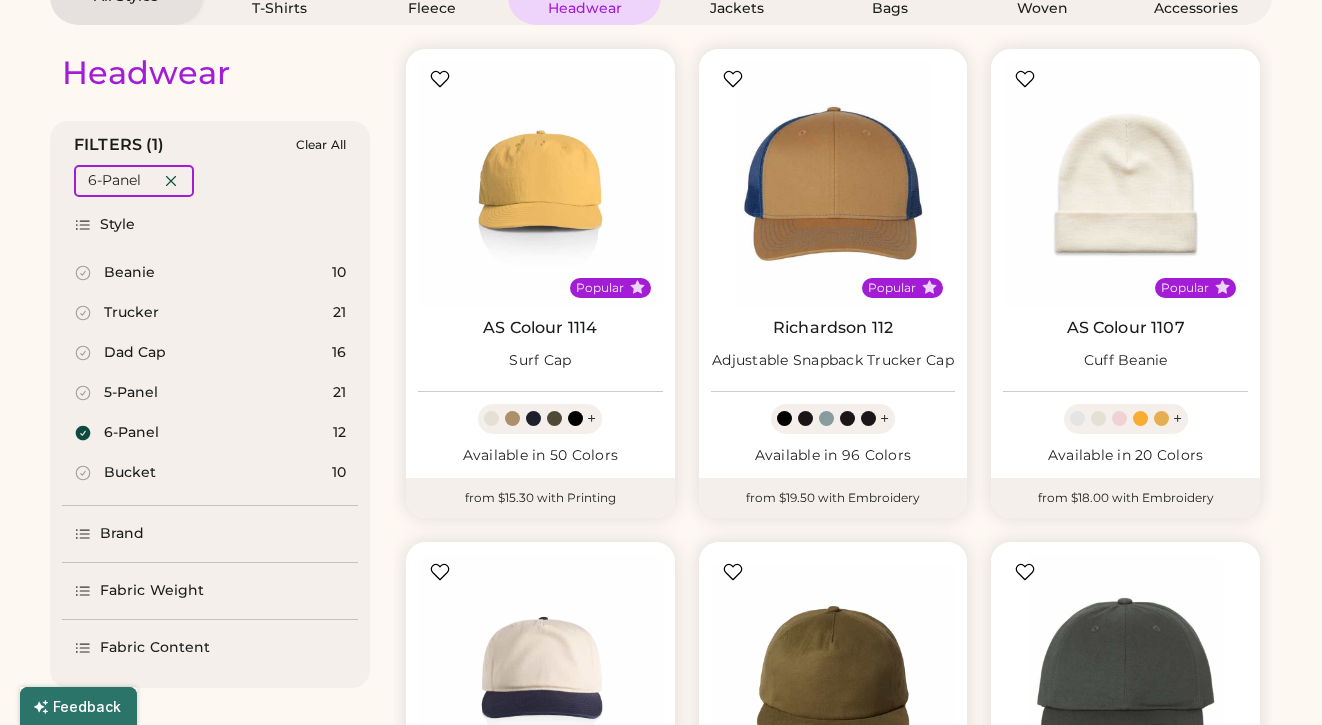 scroll, scrollTop: 0, scrollLeft: 0, axis: both 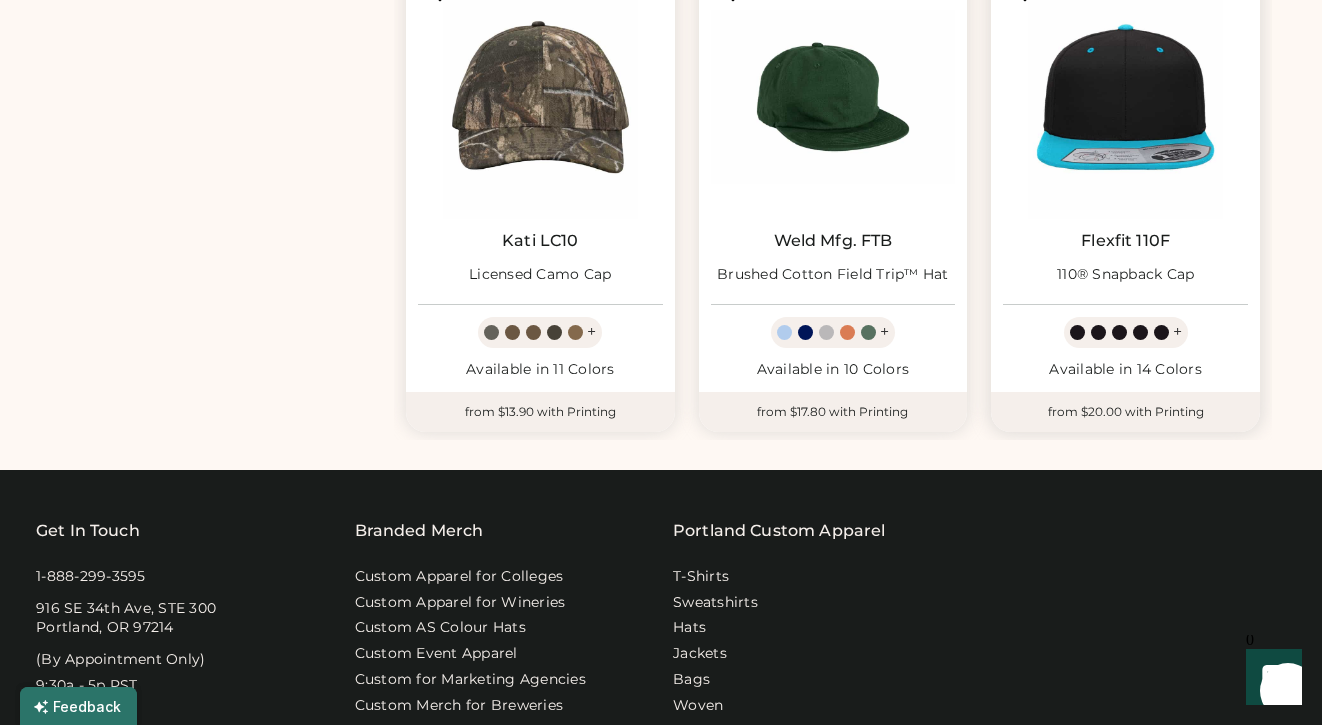 click at bounding box center [1125, 97] 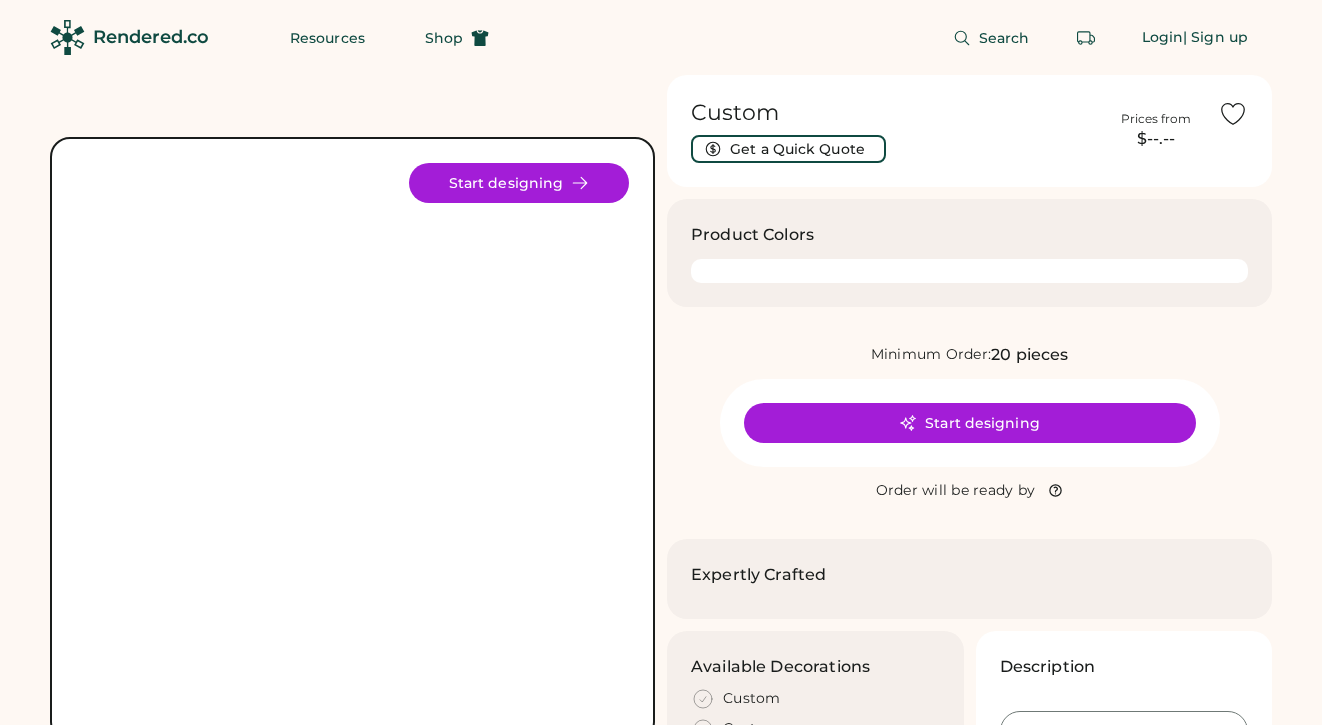scroll, scrollTop: 0, scrollLeft: 0, axis: both 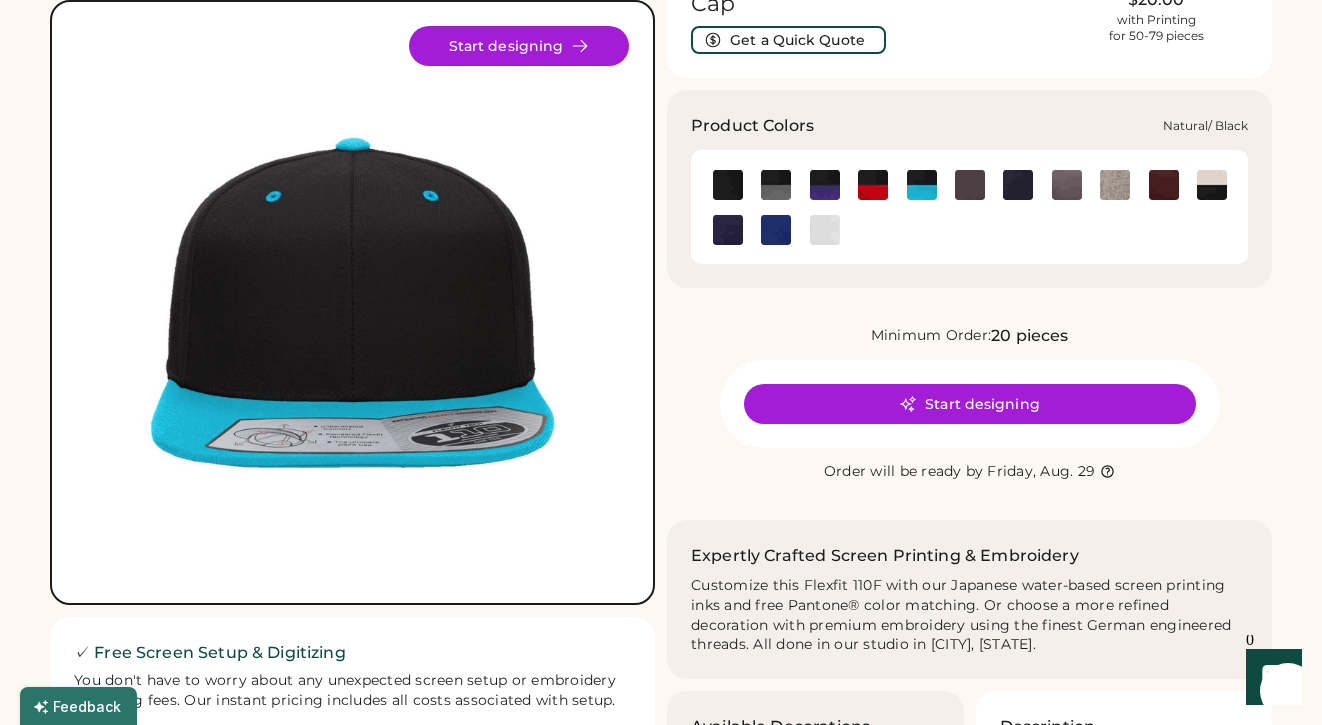 click 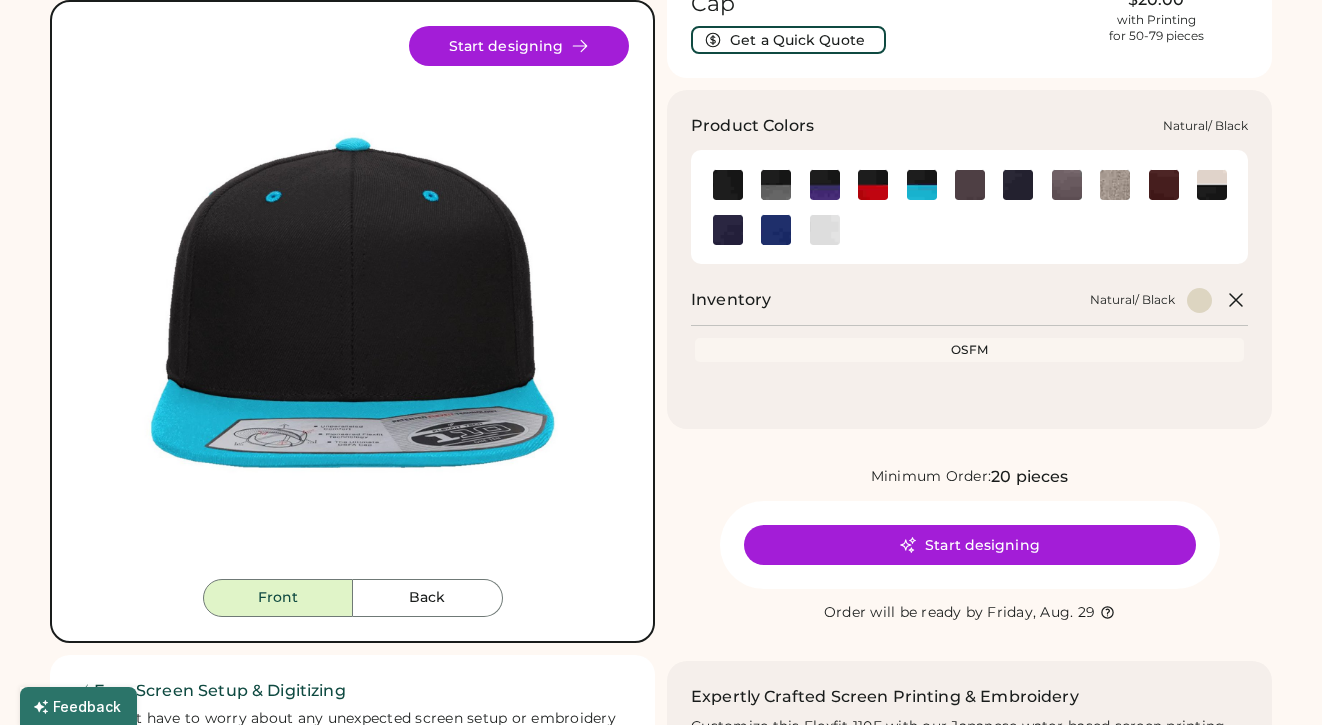 scroll, scrollTop: 0, scrollLeft: 0, axis: both 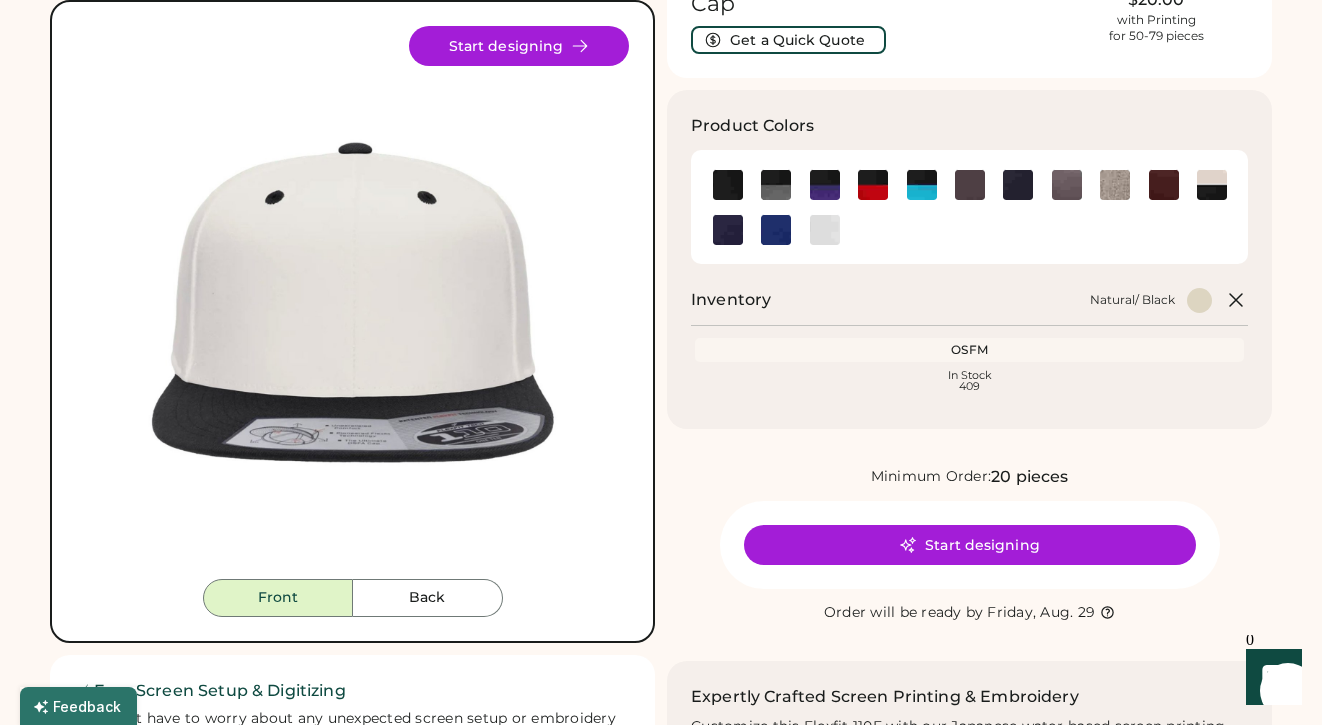 click on "Custom Flexfit 110F 110® Snapback Cap    Get a Quick Quote Prices from $20.00 with Printing
for 50-79 pieces    Product Colors Inventory Natural/ Black    OSFM In Stock
409 Minimum Order:  20 pieces    Start designing Order will be ready by Friday, [DATE]     Expertly Crafted Screen Printing & Embroidery Customize this Flexfit 110F with our Japanese water-based screen printing inks and free Pantone® color matching. Or choose a more refined decoration with premium embroidery using the finest German engineered threads. All done in our studio in [CITY], [STATE].  Available Decorations    Custom Screen printing Max size: 4.5" x 2.5"    Custom Embroidery Max size: 5" x 3" Description
83/15/2 acrylic/wool/PU spandex  98/2 acrylic/PU spandex Structured, six-panel, high-profile Flat bill with a moisture-management sweatband Contrasting eyelets on two-tone colorways Flexfit® Tech + adjustable snapback closure 110F Product Measurements" at bounding box center [969, 546] 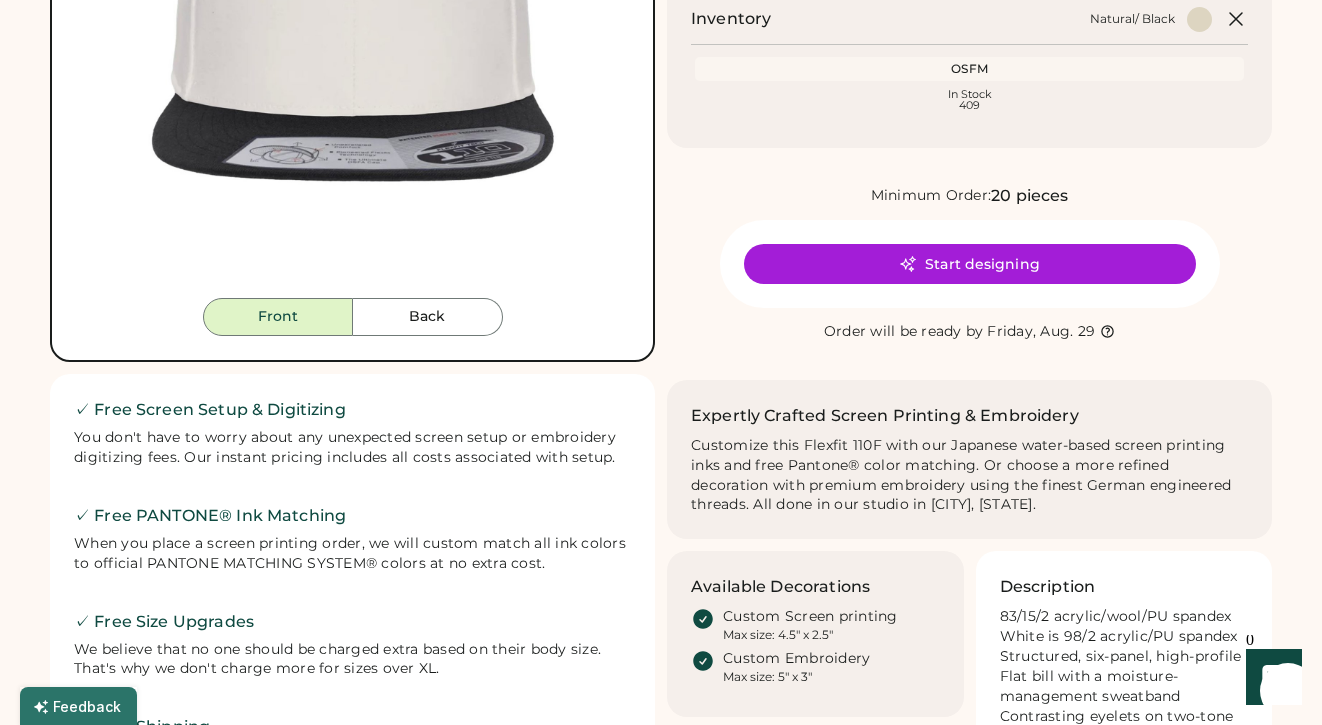 scroll, scrollTop: 0, scrollLeft: 0, axis: both 